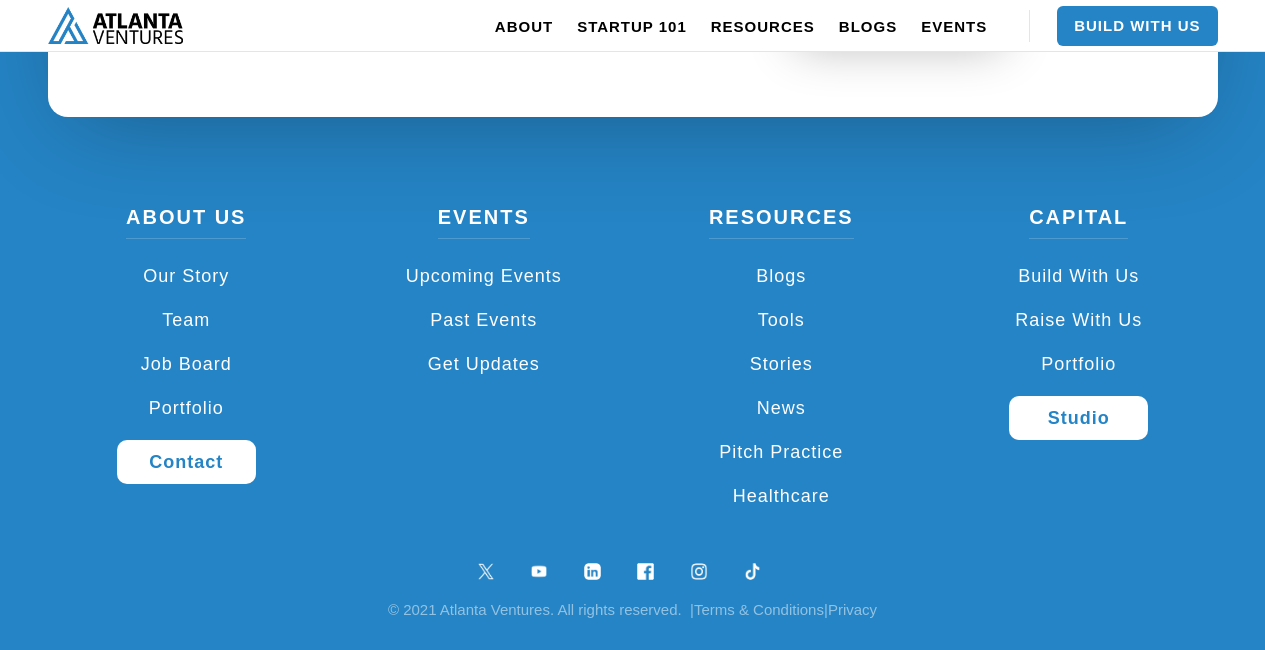 scroll, scrollTop: 5098, scrollLeft: 0, axis: vertical 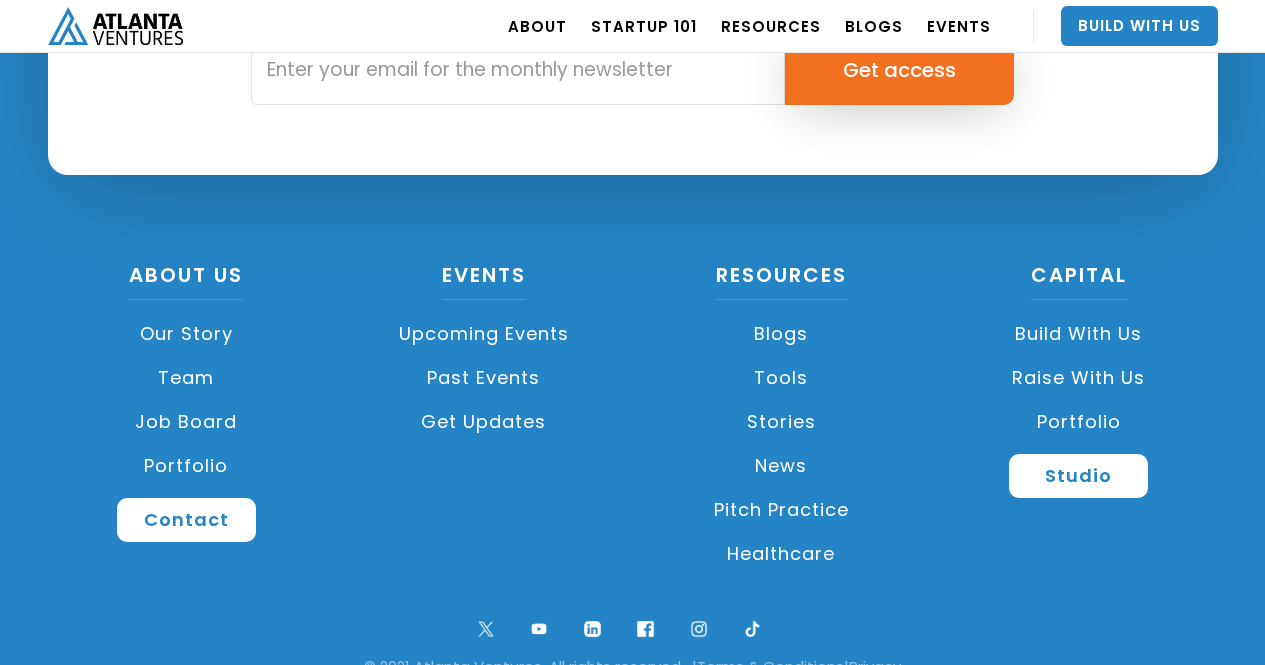 click on "Job Board" at bounding box center [187, 422] 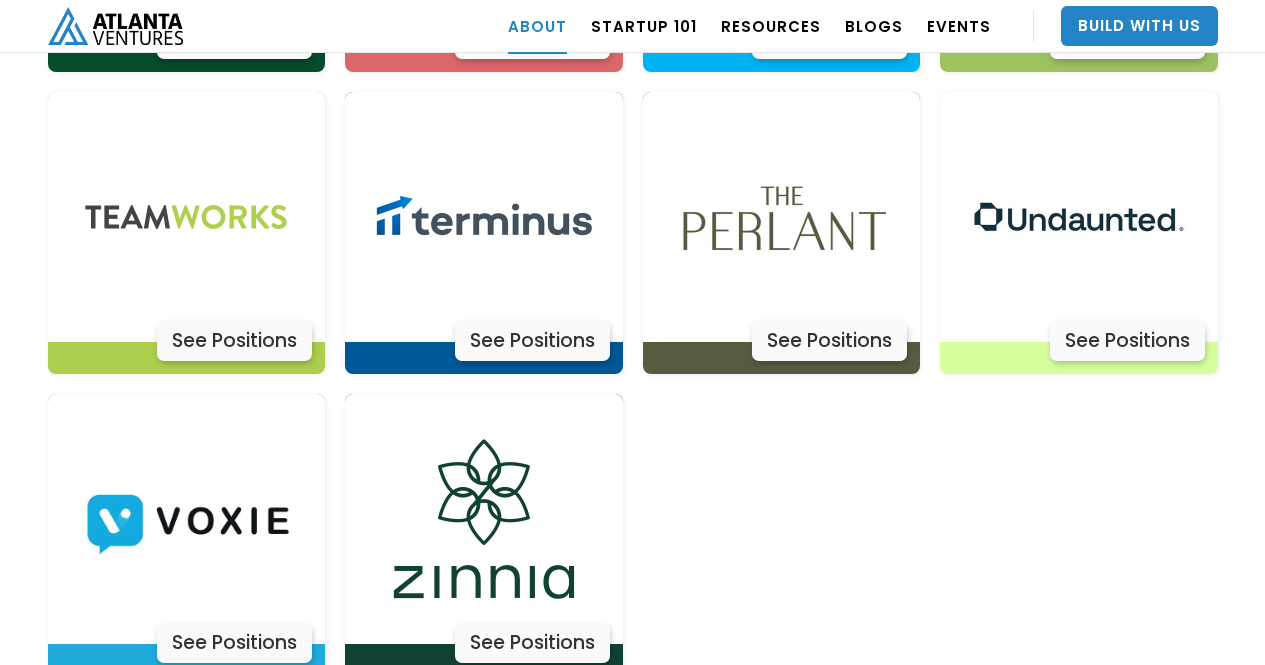 scroll, scrollTop: 6576, scrollLeft: 0, axis: vertical 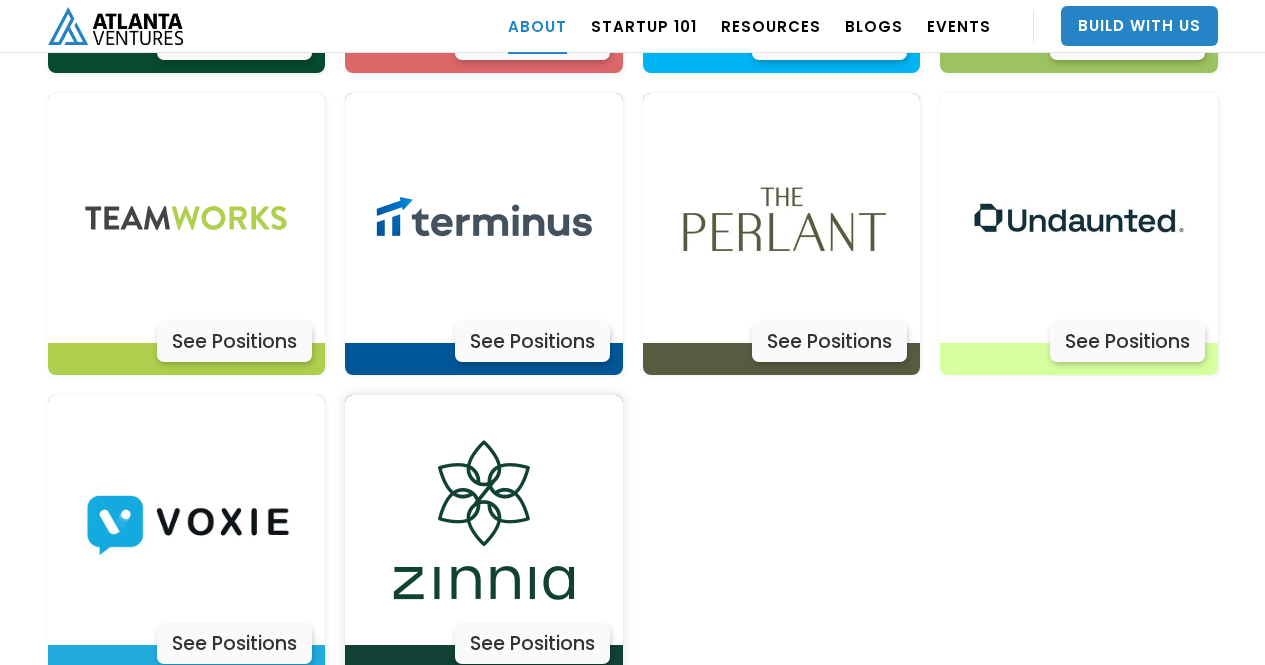 click at bounding box center (484, 520) 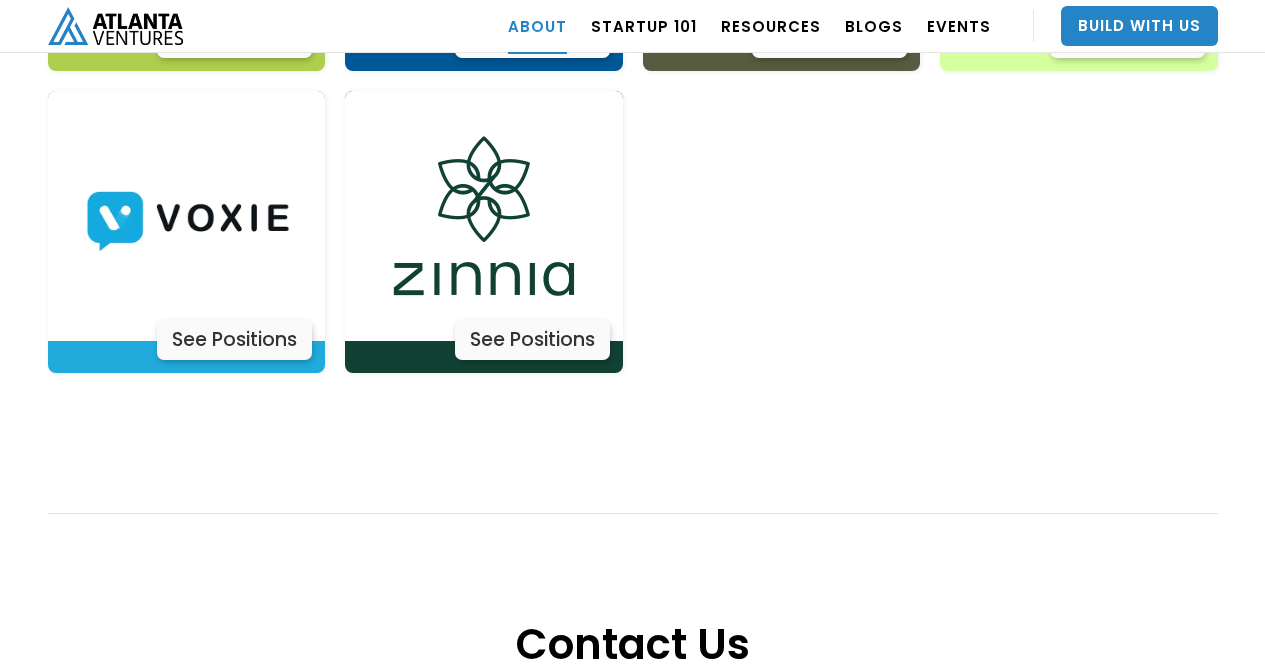 scroll, scrollTop: 6879, scrollLeft: 0, axis: vertical 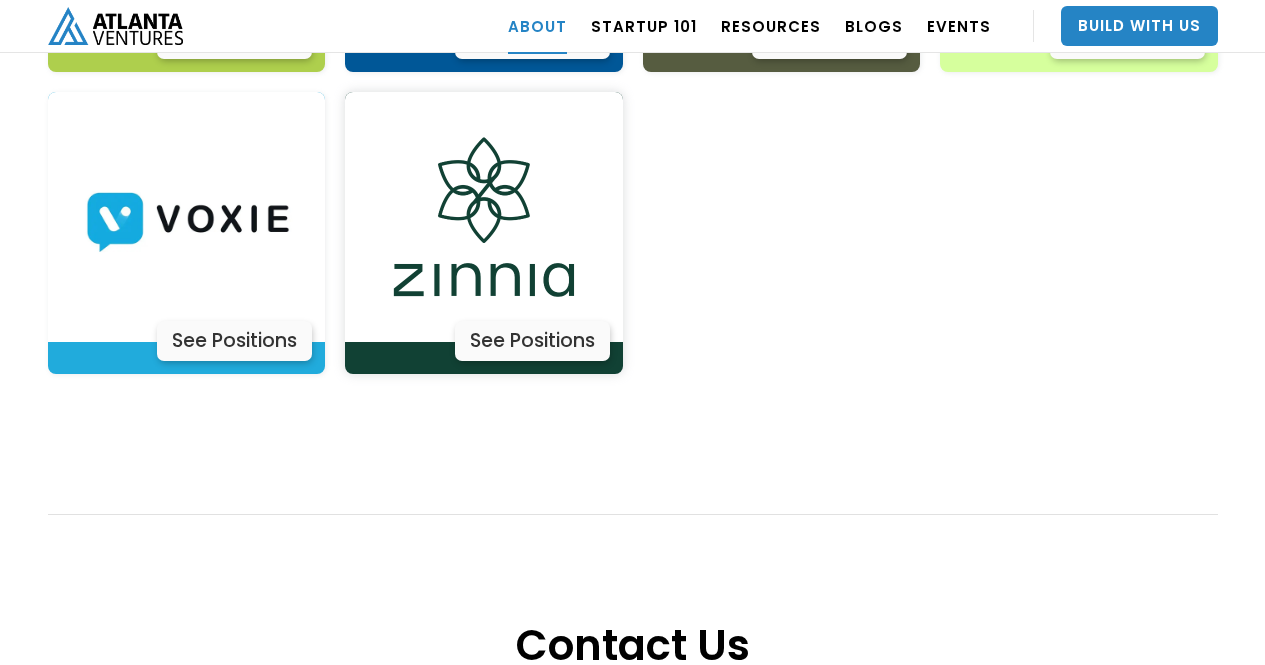 click on "See Positions" at bounding box center (532, 341) 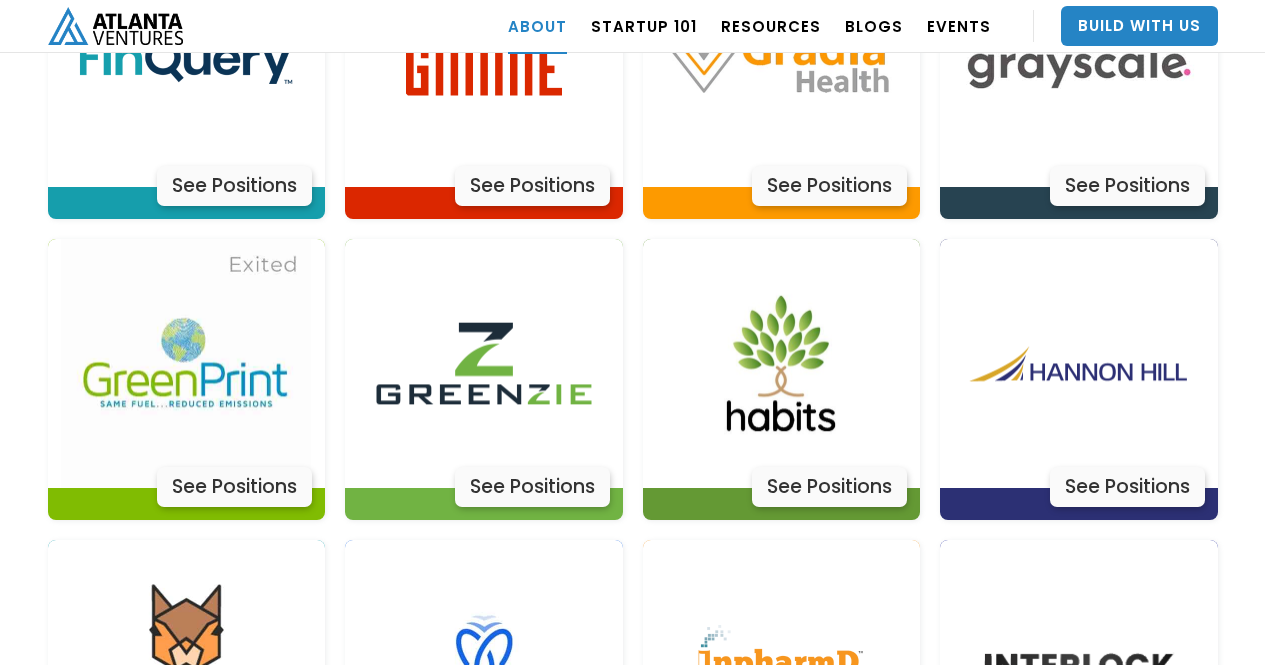 scroll, scrollTop: 4923, scrollLeft: 0, axis: vertical 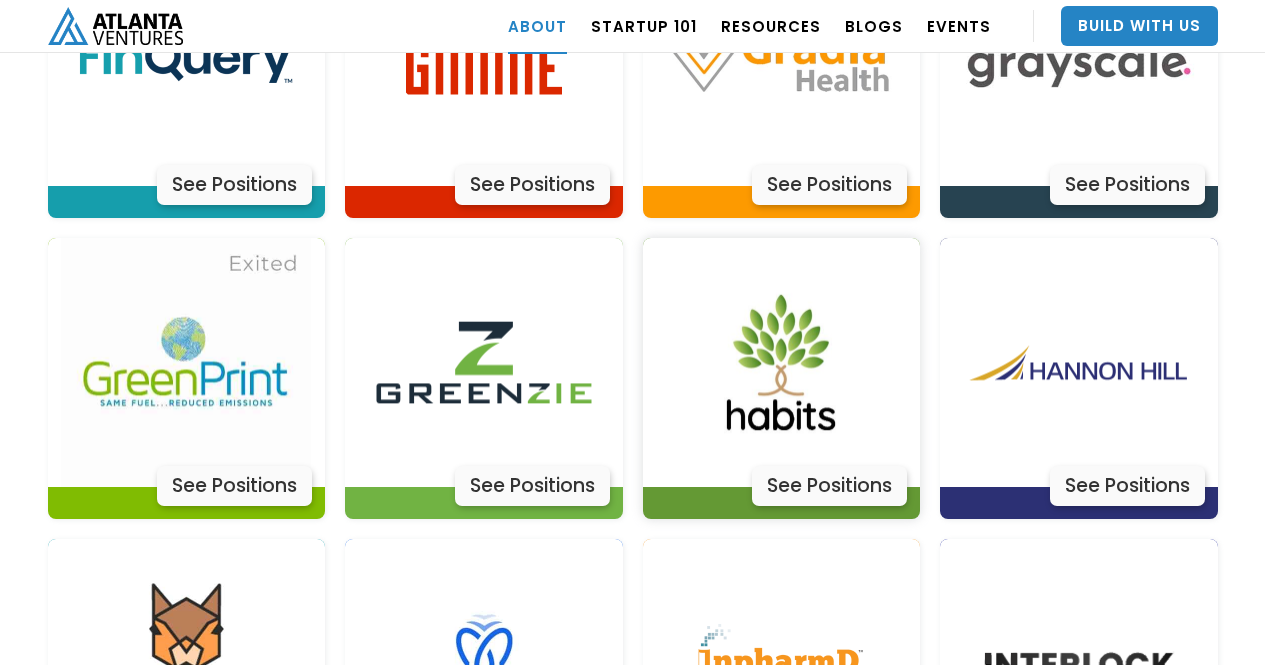 click at bounding box center [781, 363] 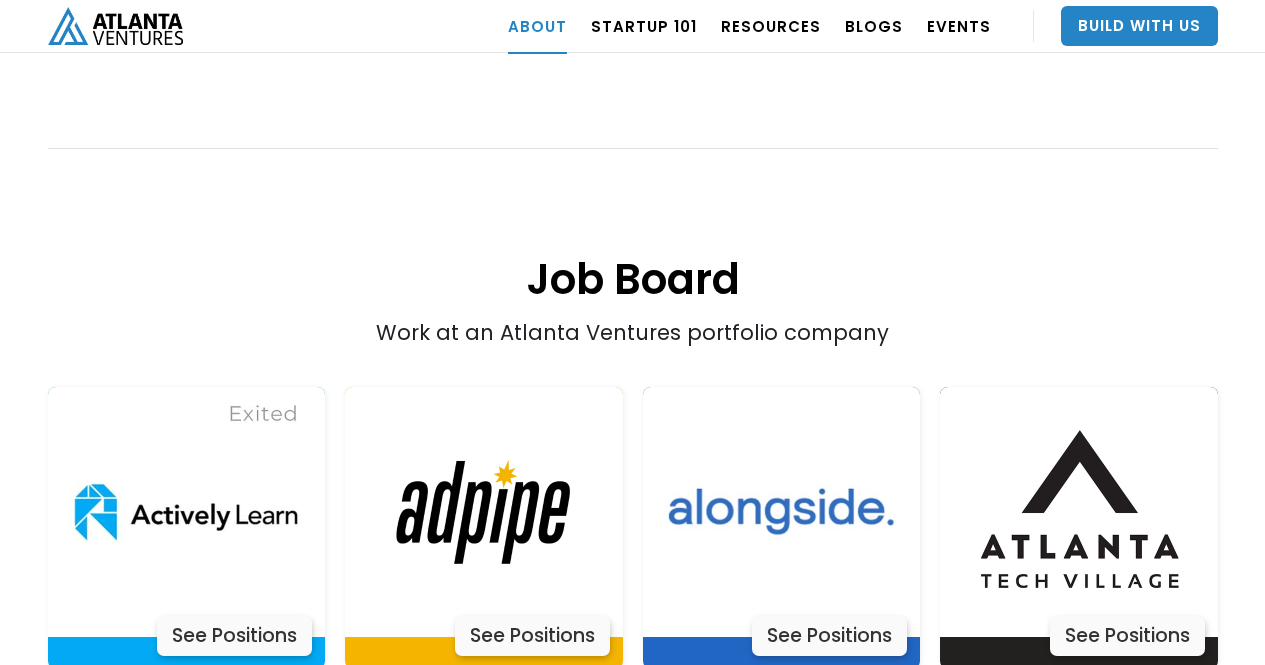 scroll, scrollTop: 3960, scrollLeft: 0, axis: vertical 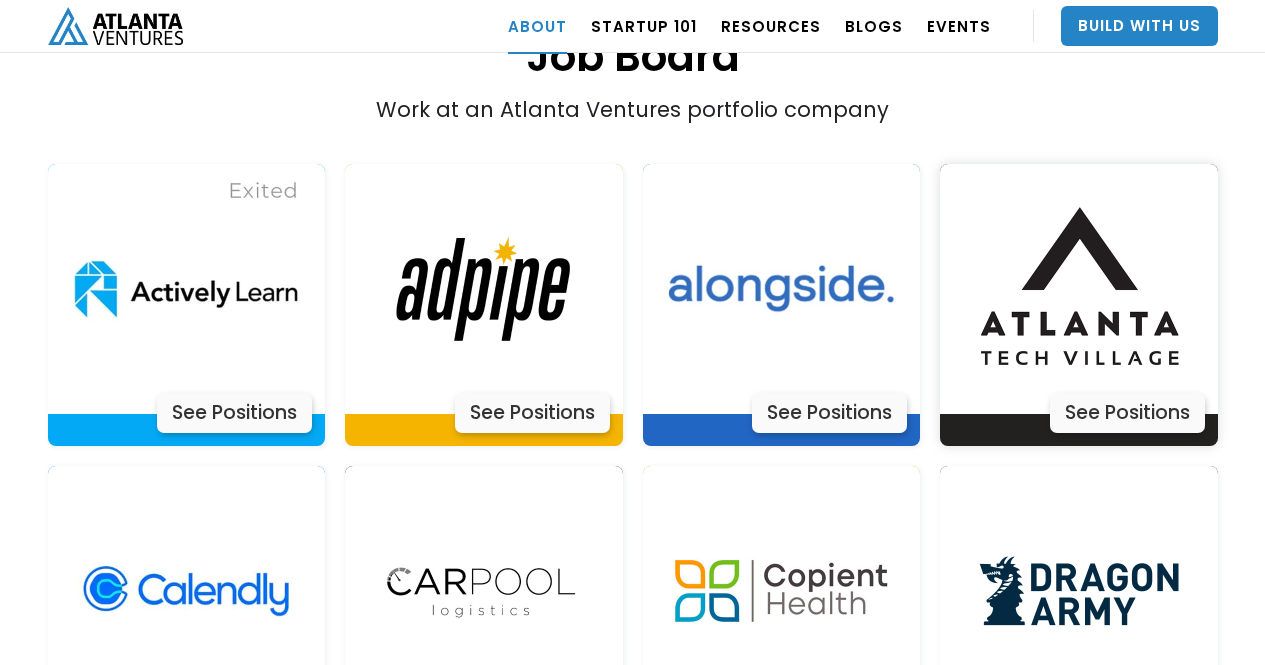 click on "See Positions" at bounding box center (1127, 413) 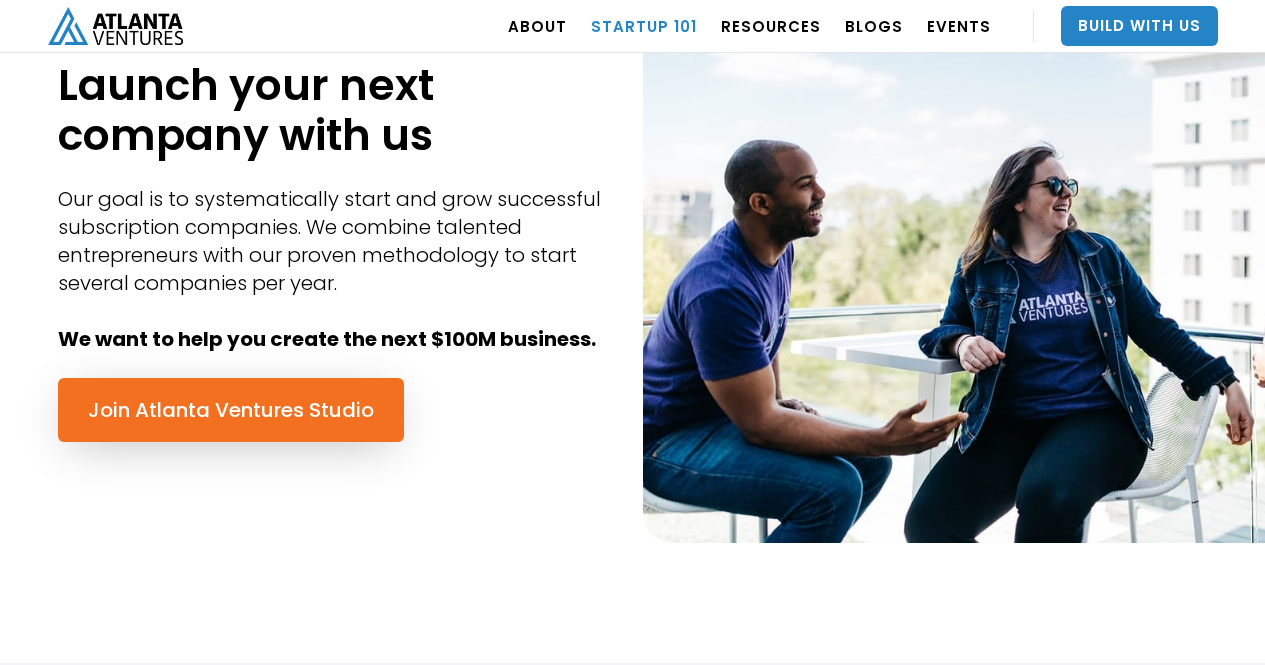scroll, scrollTop: 845, scrollLeft: 0, axis: vertical 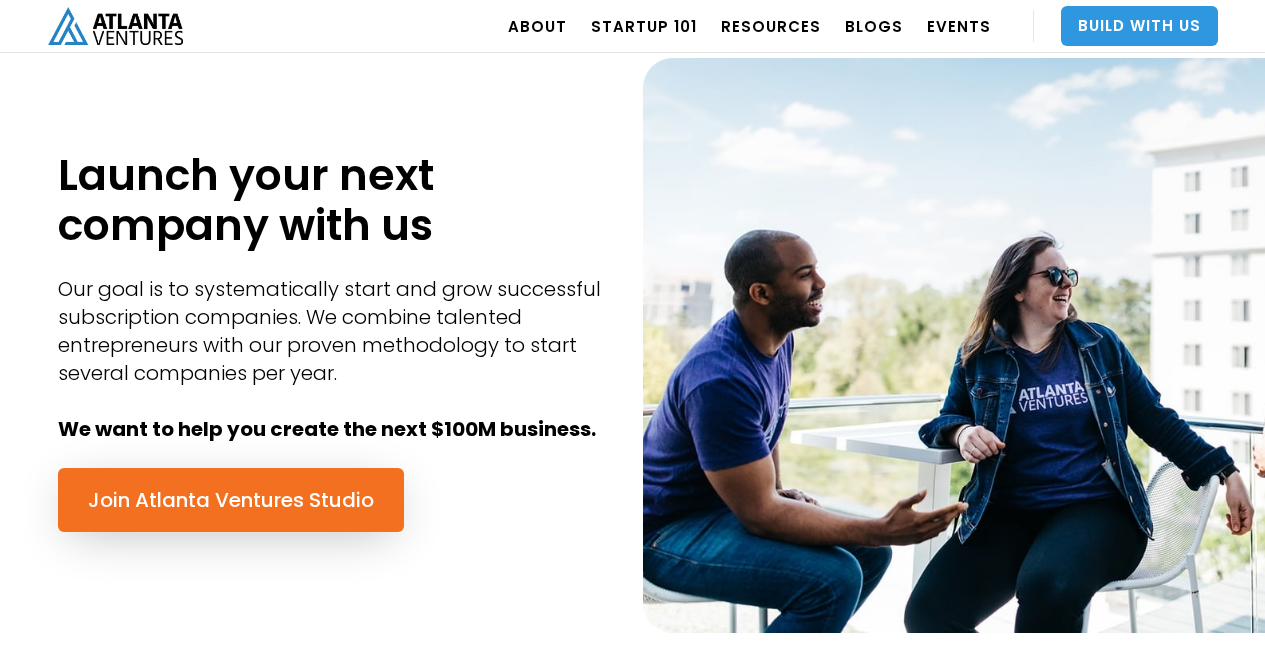 click on "Build With Us" at bounding box center [1139, 26] 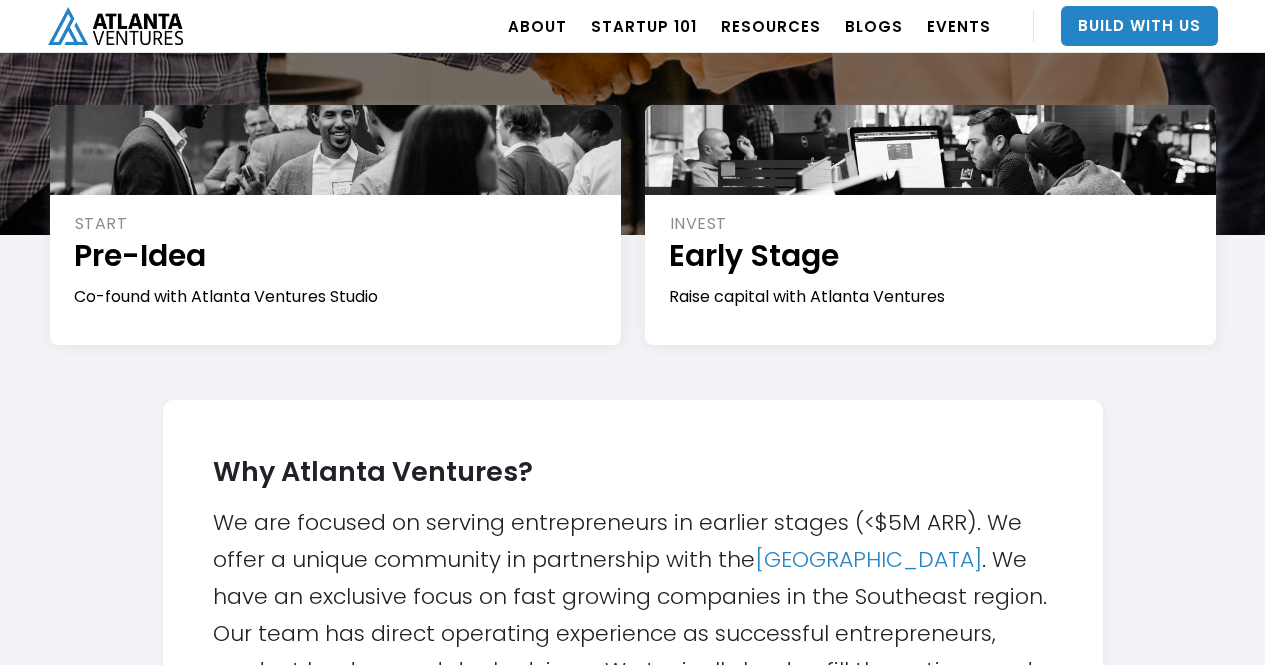 scroll, scrollTop: 337, scrollLeft: 0, axis: vertical 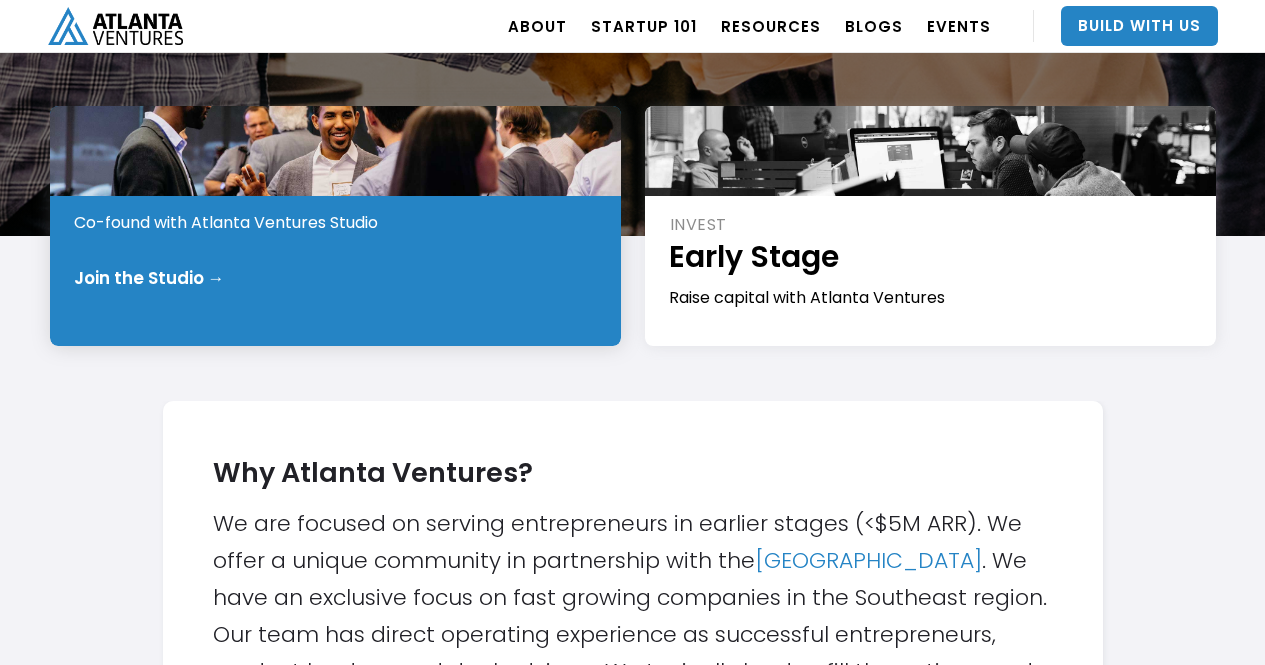 click on "START Pre-Idea Co-found with Atlanta Ventures Studio Join the Studio →" at bounding box center [335, 226] 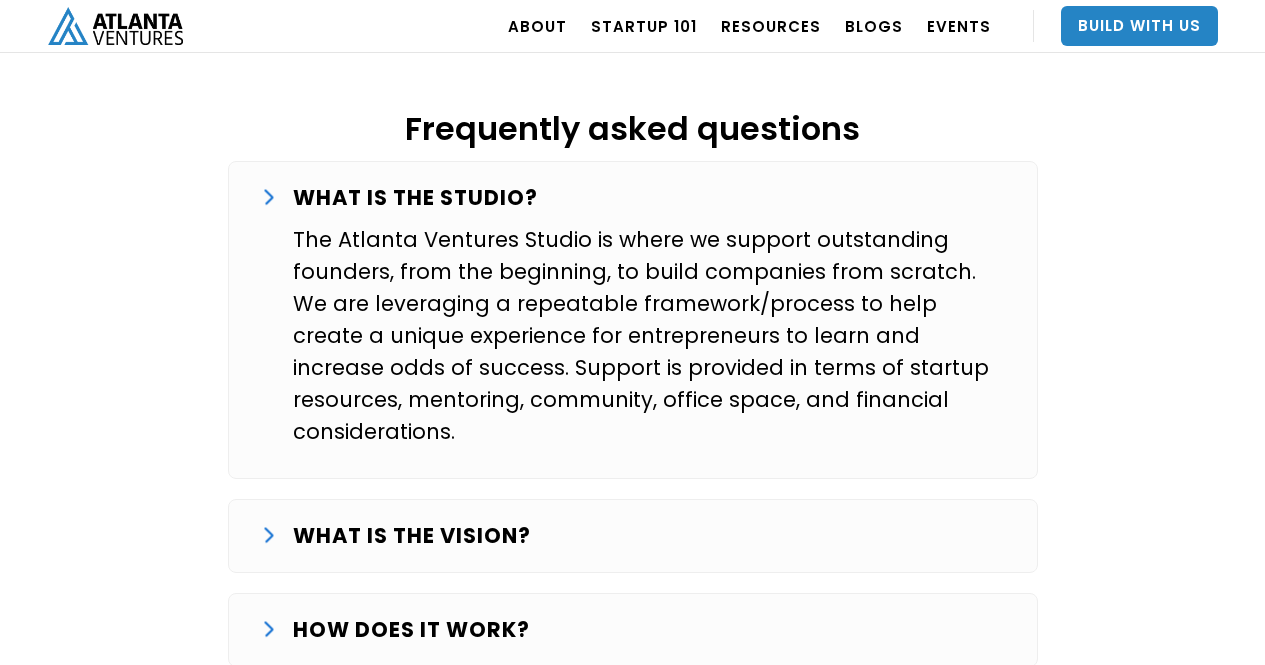 scroll, scrollTop: 3523, scrollLeft: 0, axis: vertical 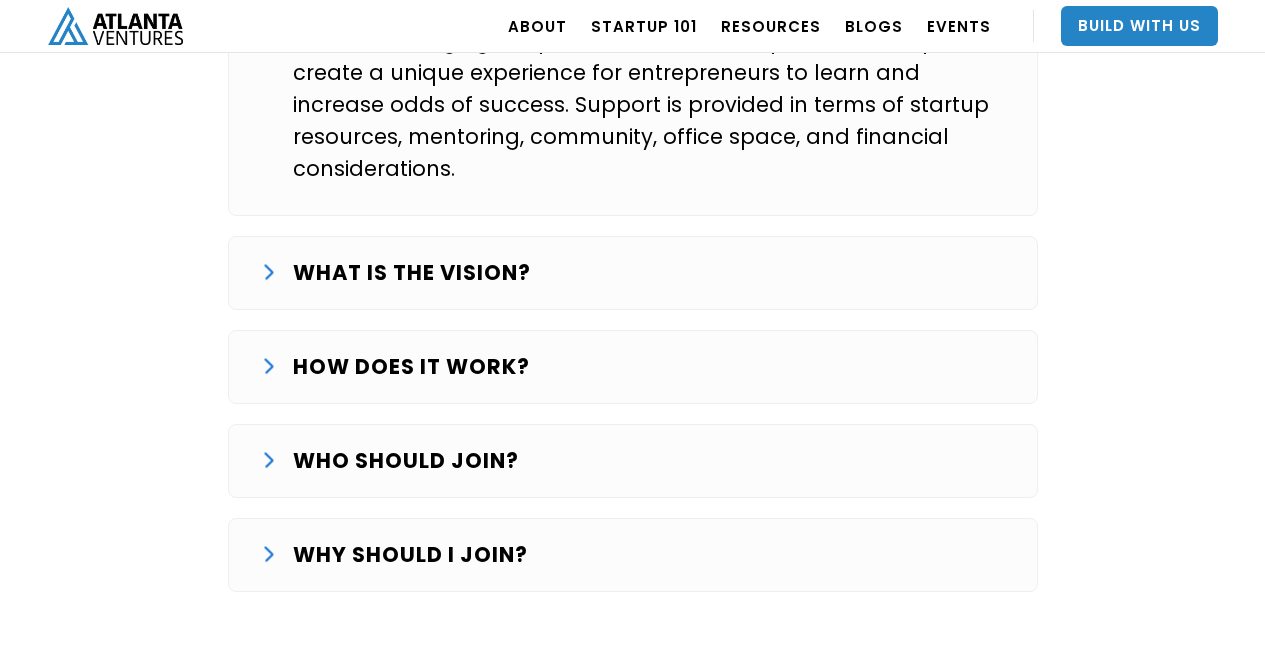 click on "WHO SHOULD JOIN?" at bounding box center (406, 461) 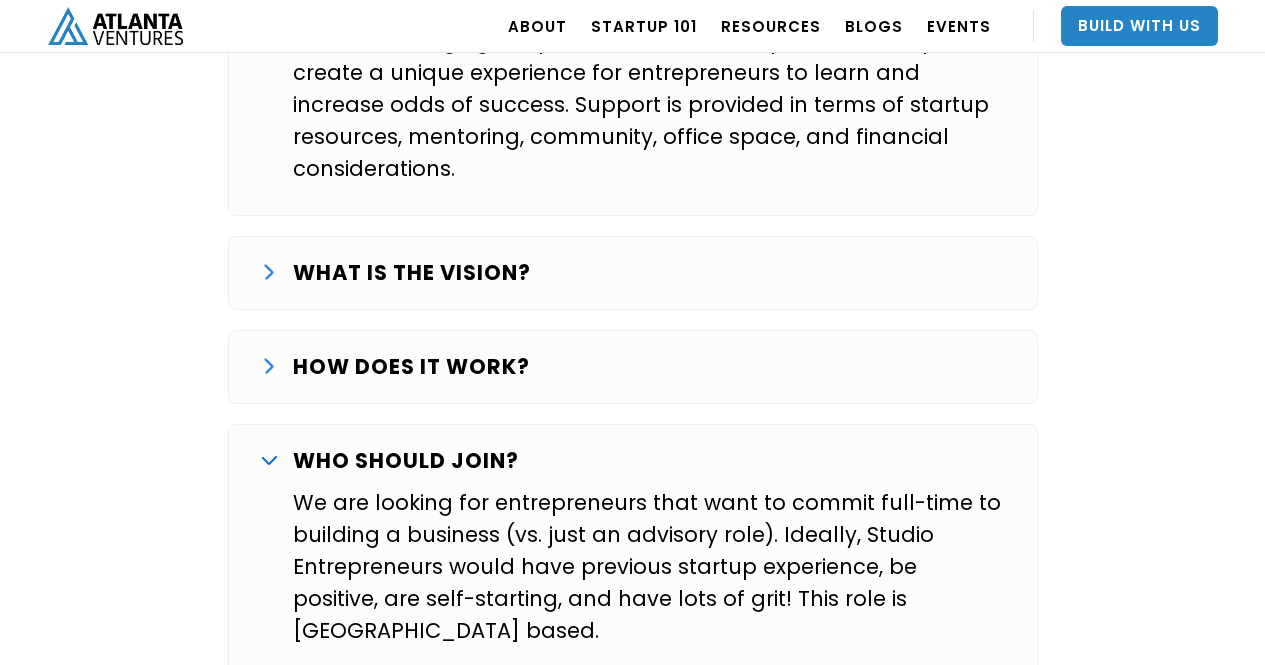 click on "WHO SHOULD JOIN?" at bounding box center (406, 461) 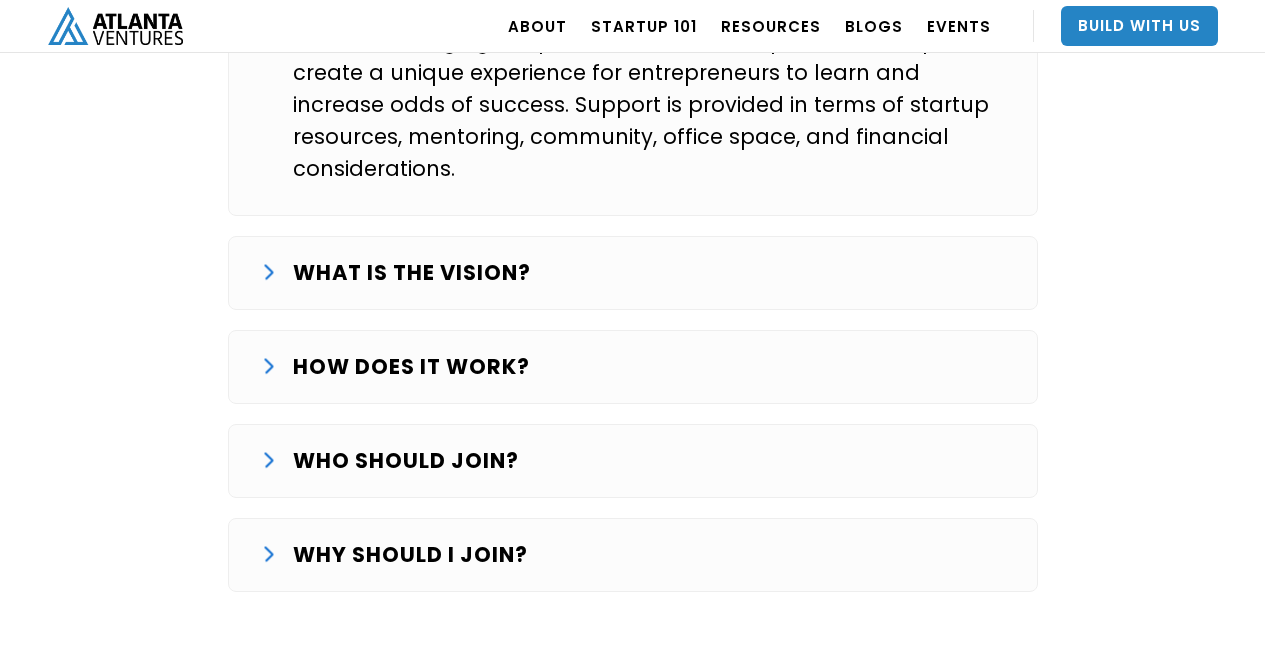 click on "WHY SHOULD I JOIN? Over the last several years we’ve worked with a number of excellent entrepreneurs to start companies such as  Calendly ,  SalesLoft ,  Terminus ,  Rigor , and  Pardot  . Some thrive in pursuit of  Product/Market Fit , most fail. We've helped build over 30 companies worth almost $5B." at bounding box center [633, 555] 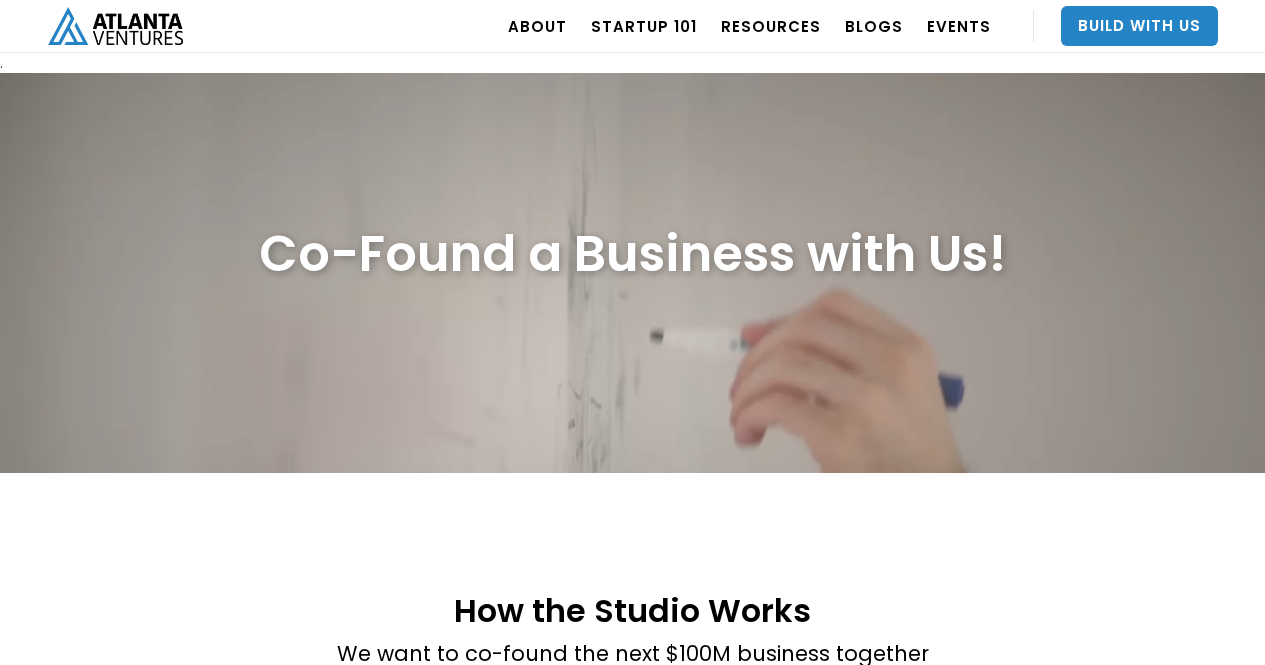 scroll, scrollTop: 419, scrollLeft: 0, axis: vertical 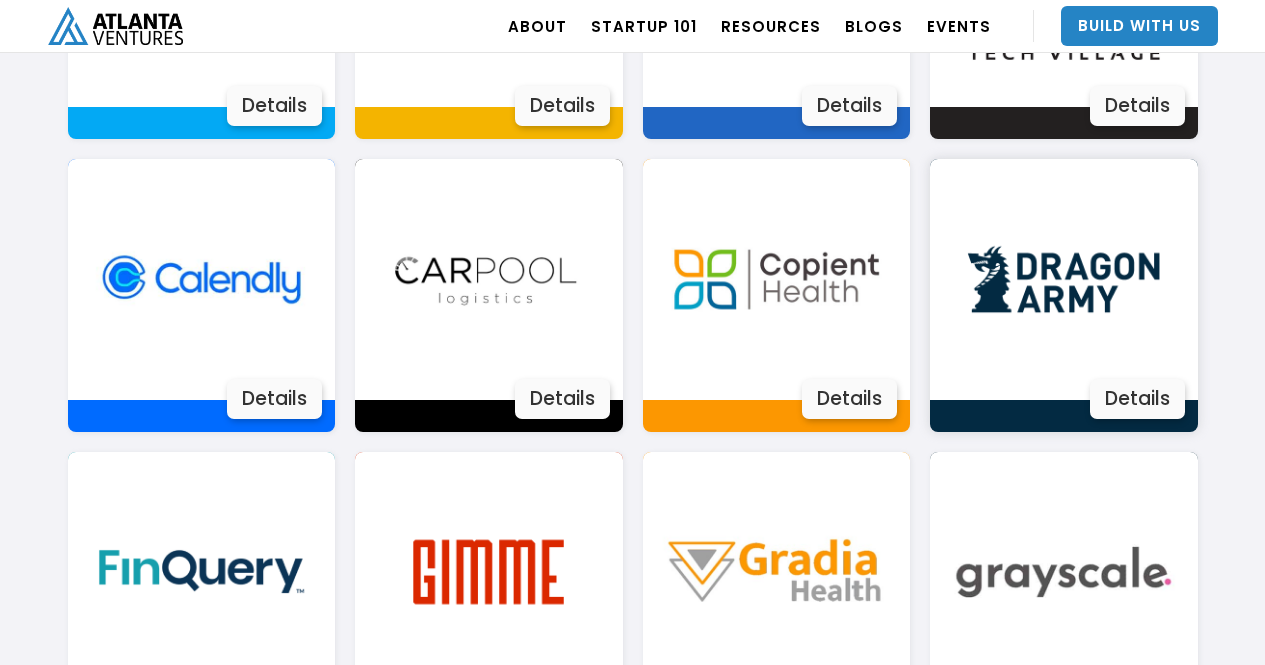 click on "Details" at bounding box center [1137, 399] 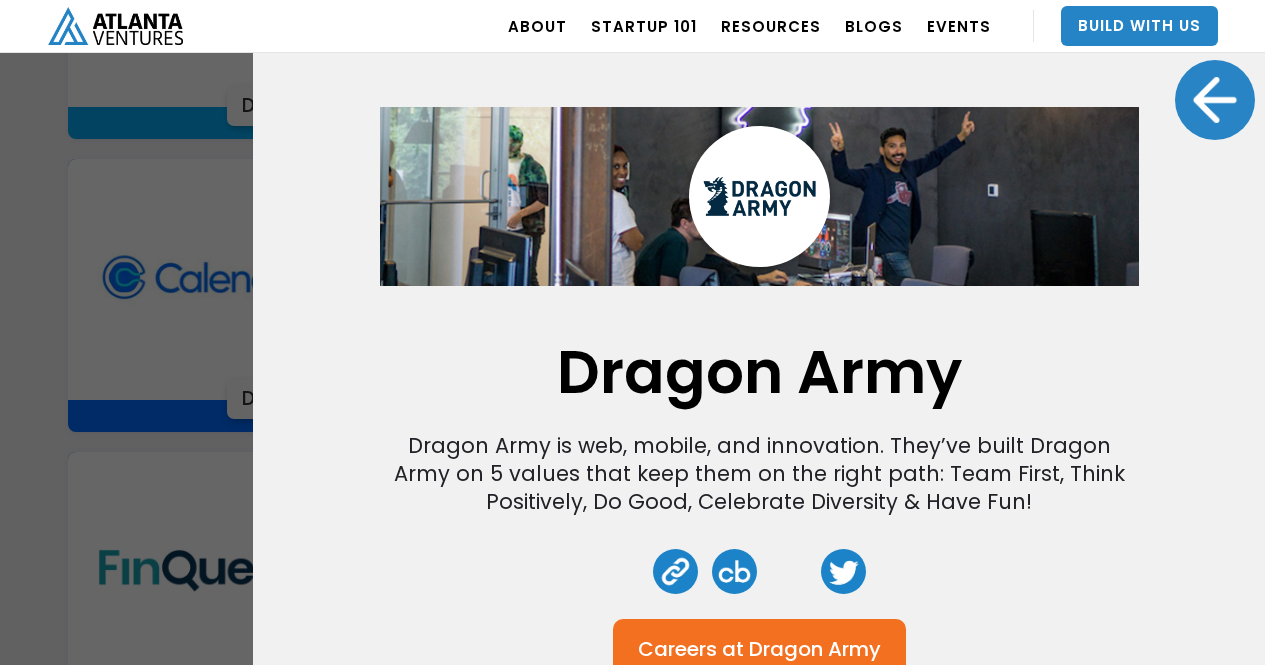 scroll, scrollTop: 108, scrollLeft: 0, axis: vertical 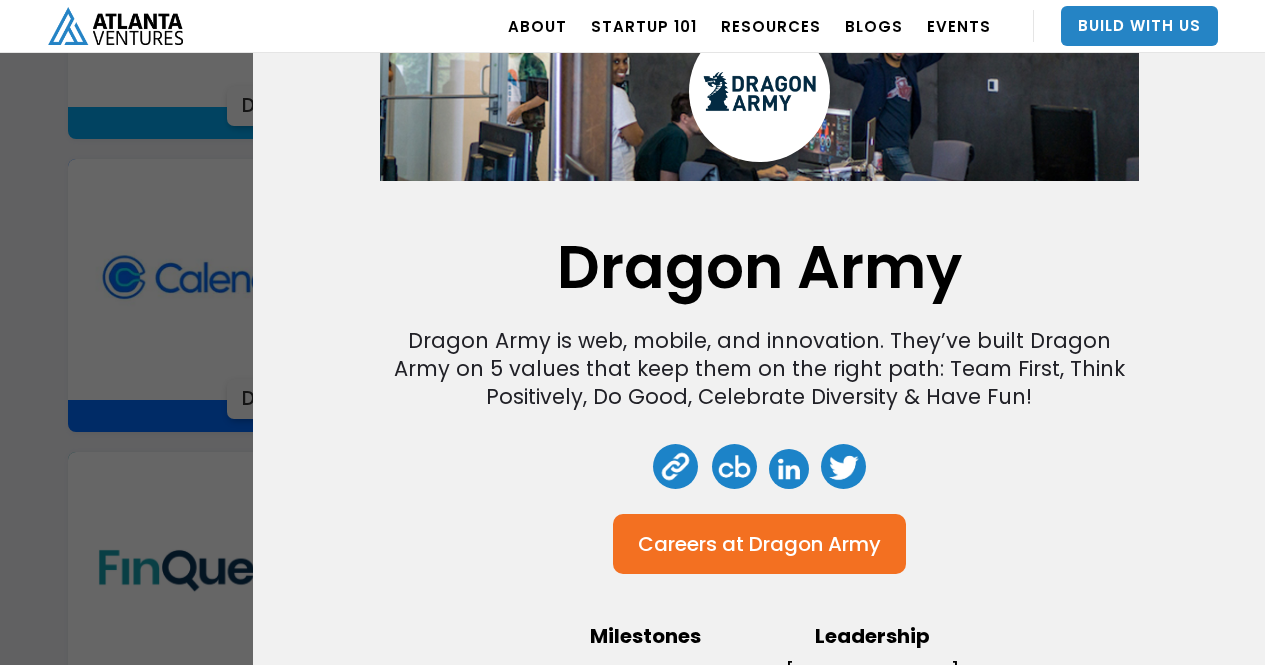 click on "Dragon Army" at bounding box center [815, 544] 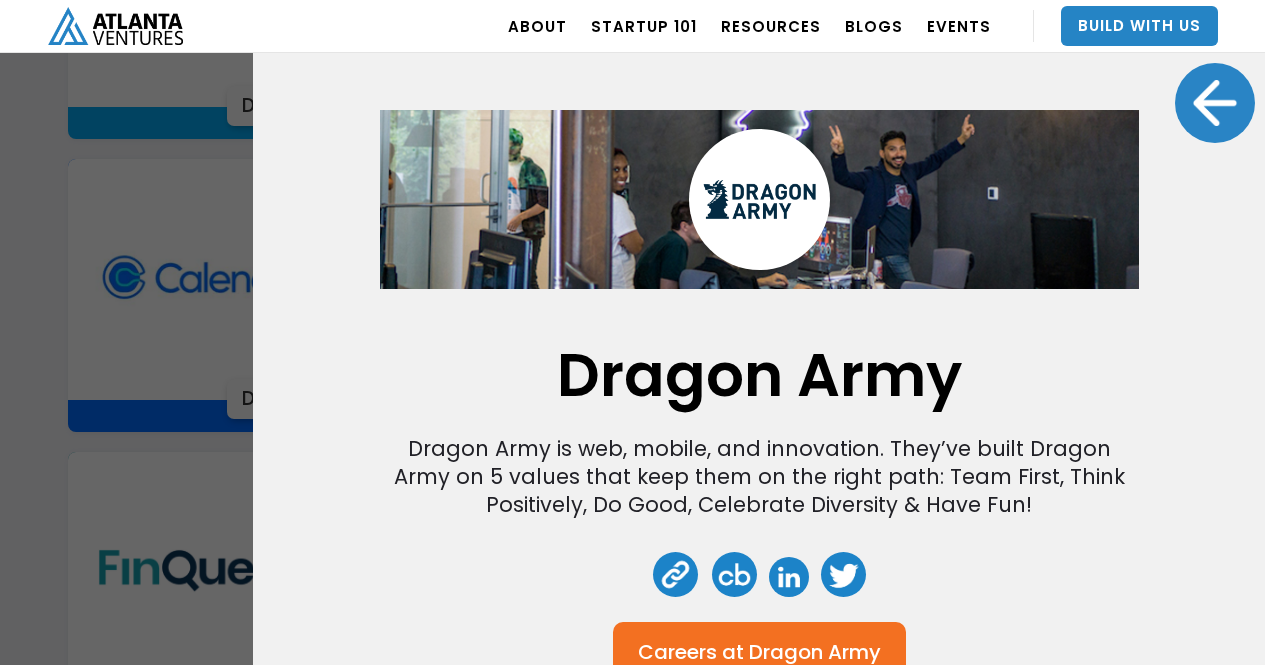 click at bounding box center (1215, 103) 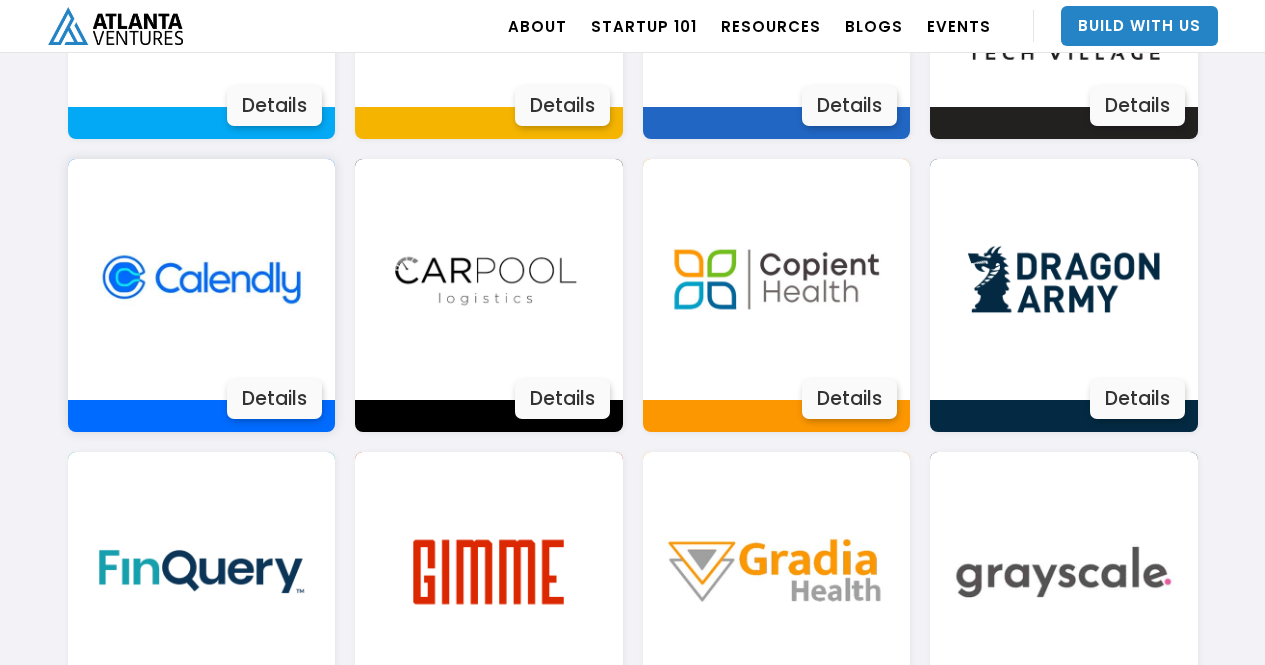 click on "Details" at bounding box center (274, 399) 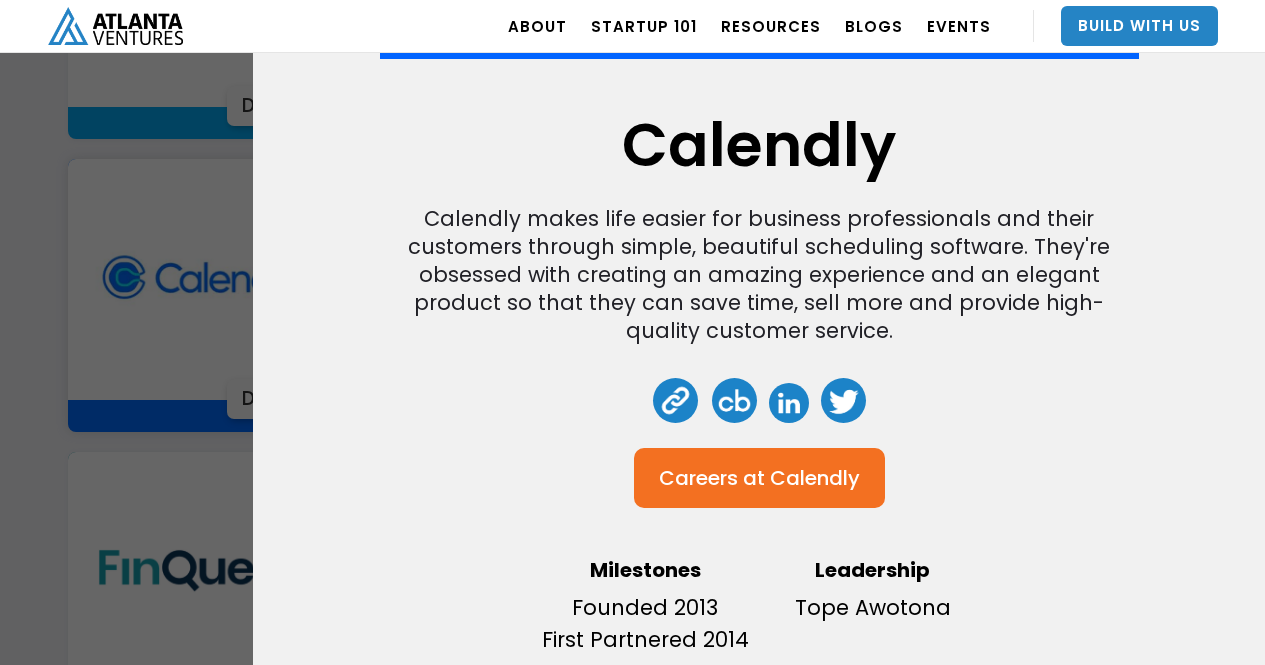 scroll, scrollTop: 246, scrollLeft: 0, axis: vertical 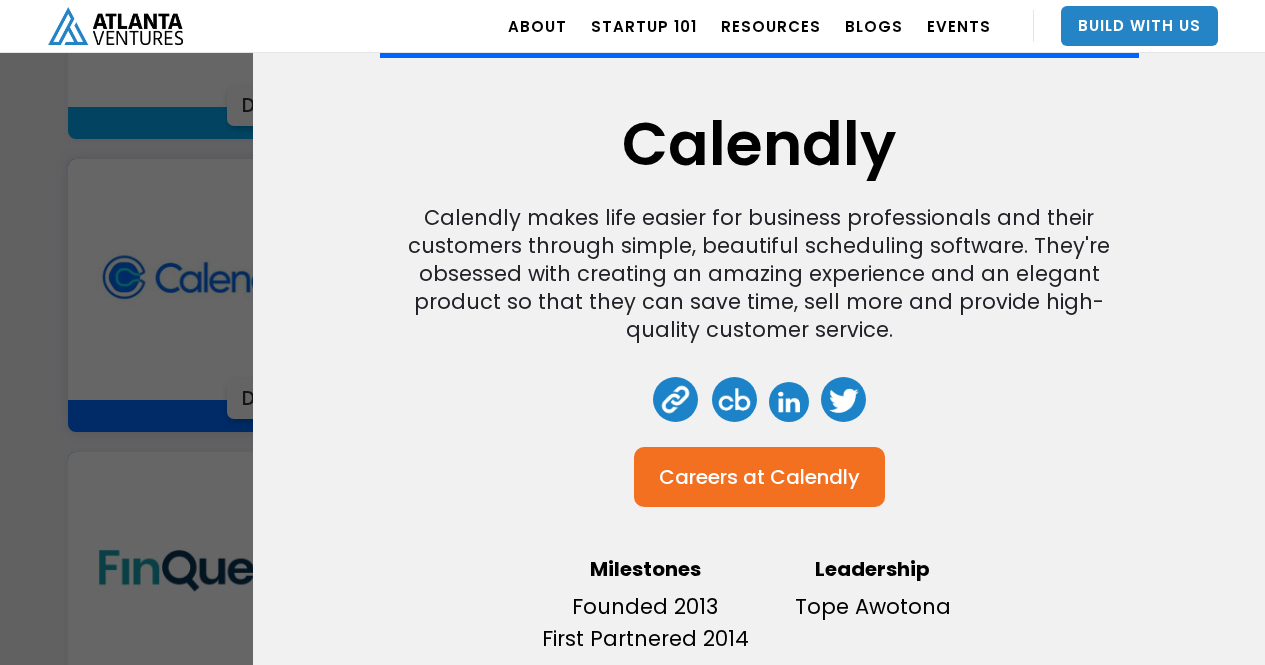click on "Calendly Calendly makes life easier for business professionals and their customers through simple, beautiful scheduling software. They're obsessed with creating an amazing experience and an elegant product so that they can save time, sell more and provide high-quality customer service. Careers at Calendly Milestones Founded 2013 First Partnered 2014 Leadership Tope Awotona" at bounding box center [632, 332] 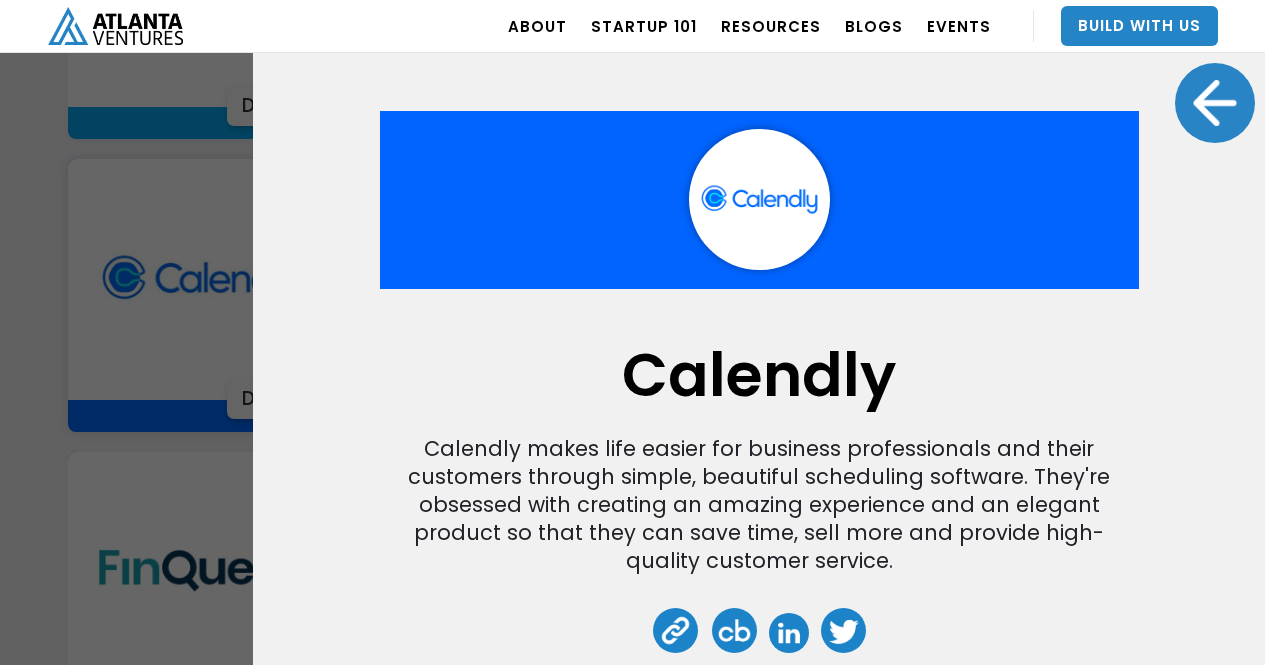 click at bounding box center [1215, 103] 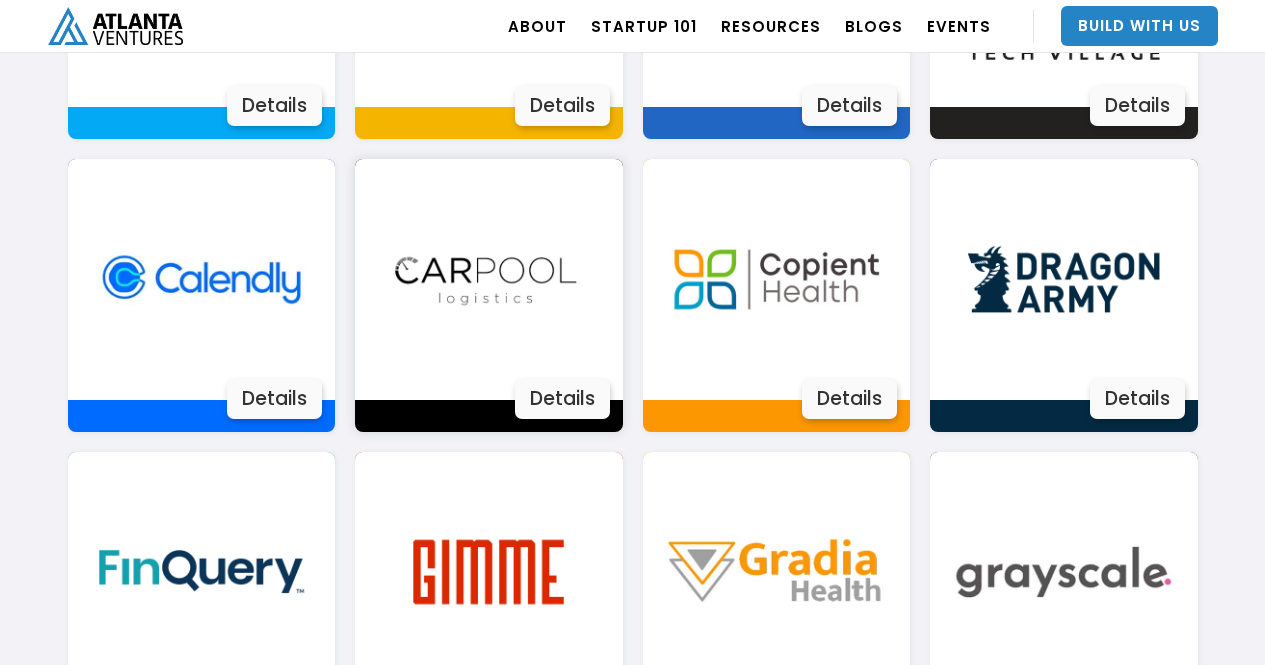click on "Details" at bounding box center [562, 399] 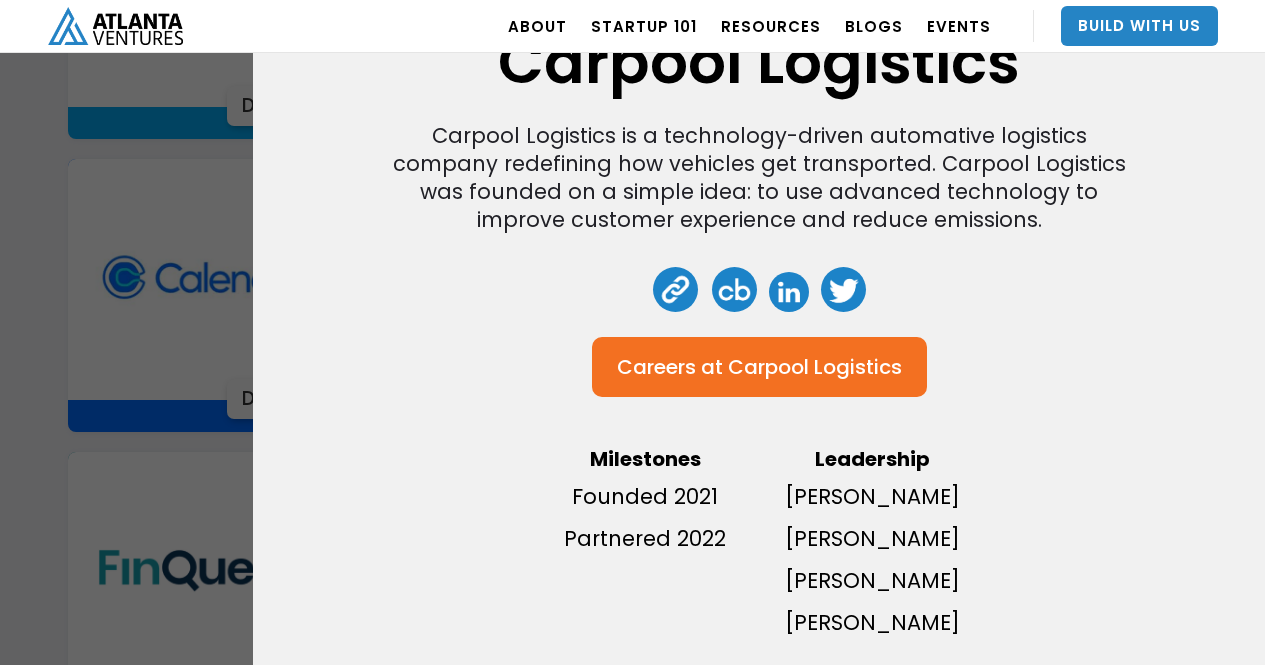 scroll, scrollTop: 166, scrollLeft: 0, axis: vertical 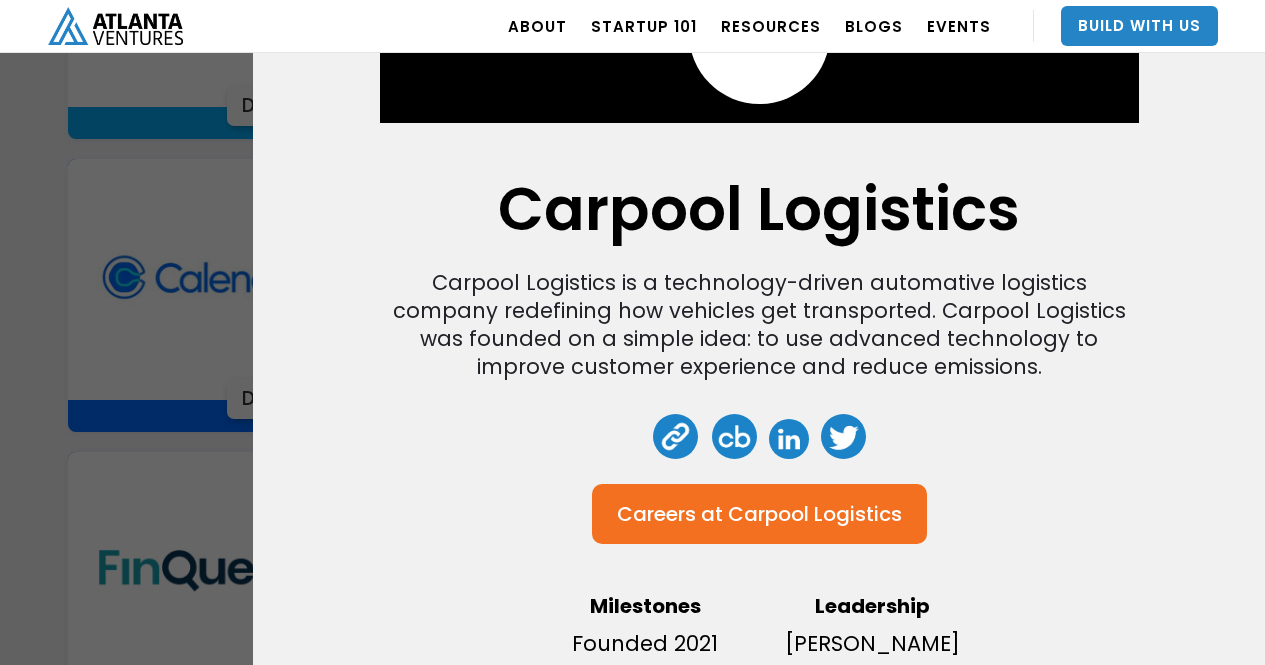 click on "Careers at" at bounding box center (670, 514) 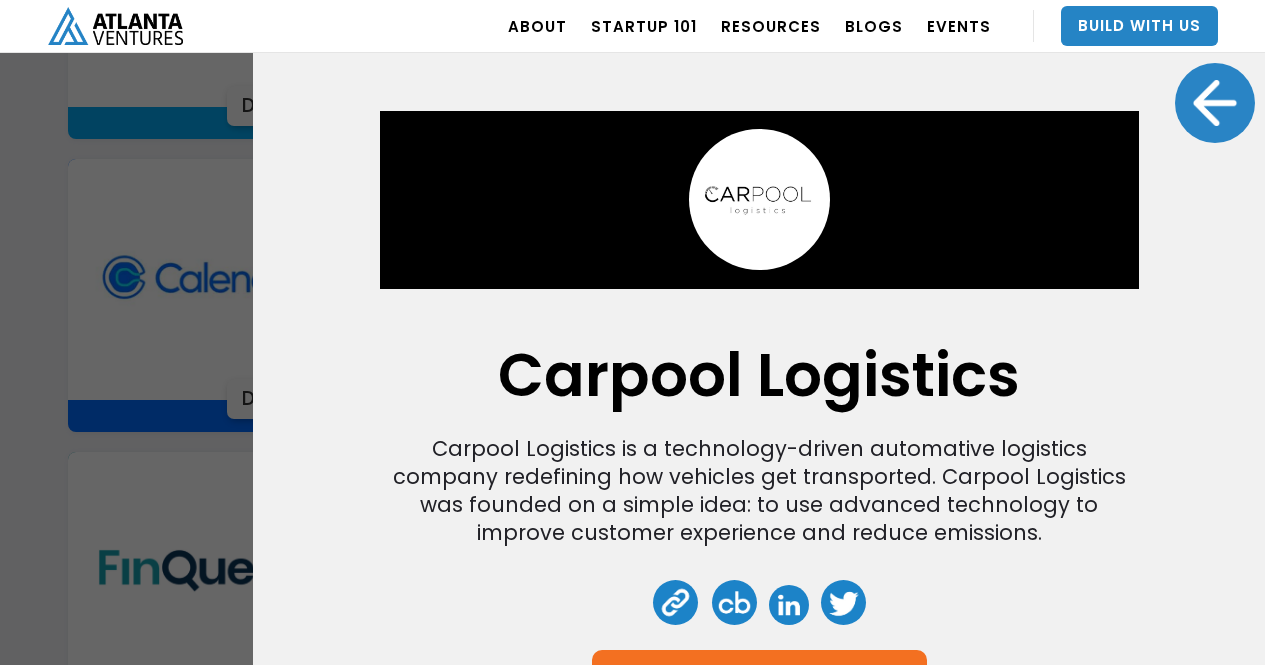 click at bounding box center (1215, 103) 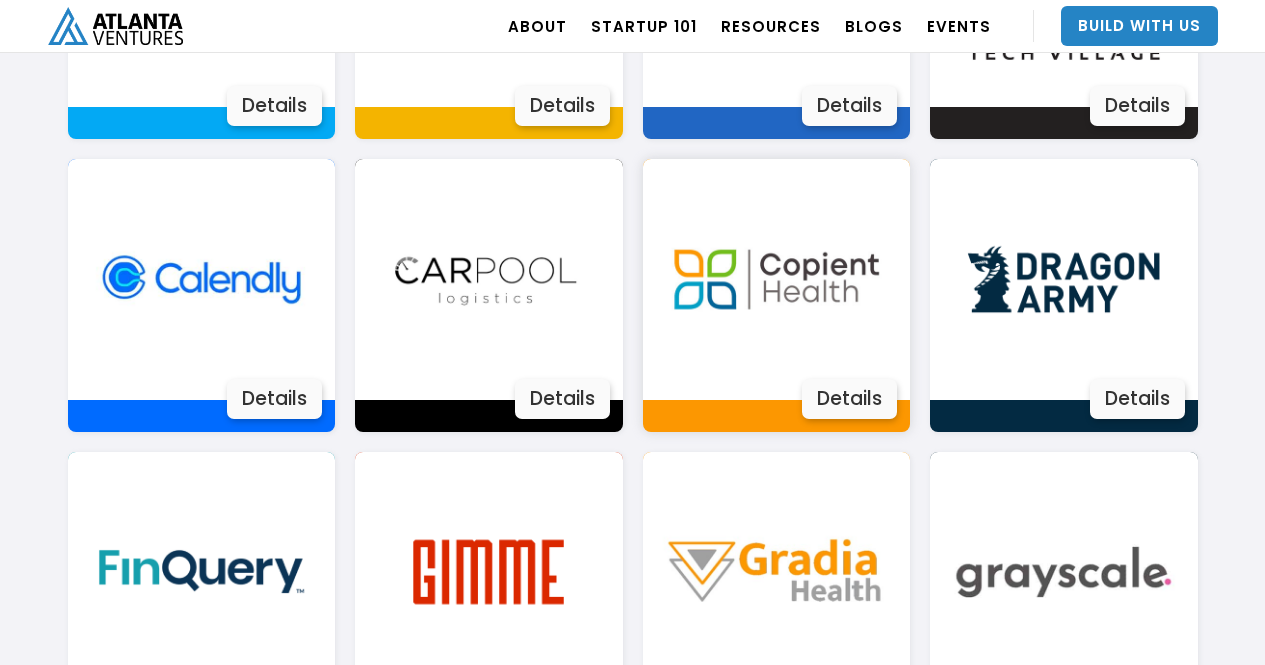 click on "Details" at bounding box center [849, 399] 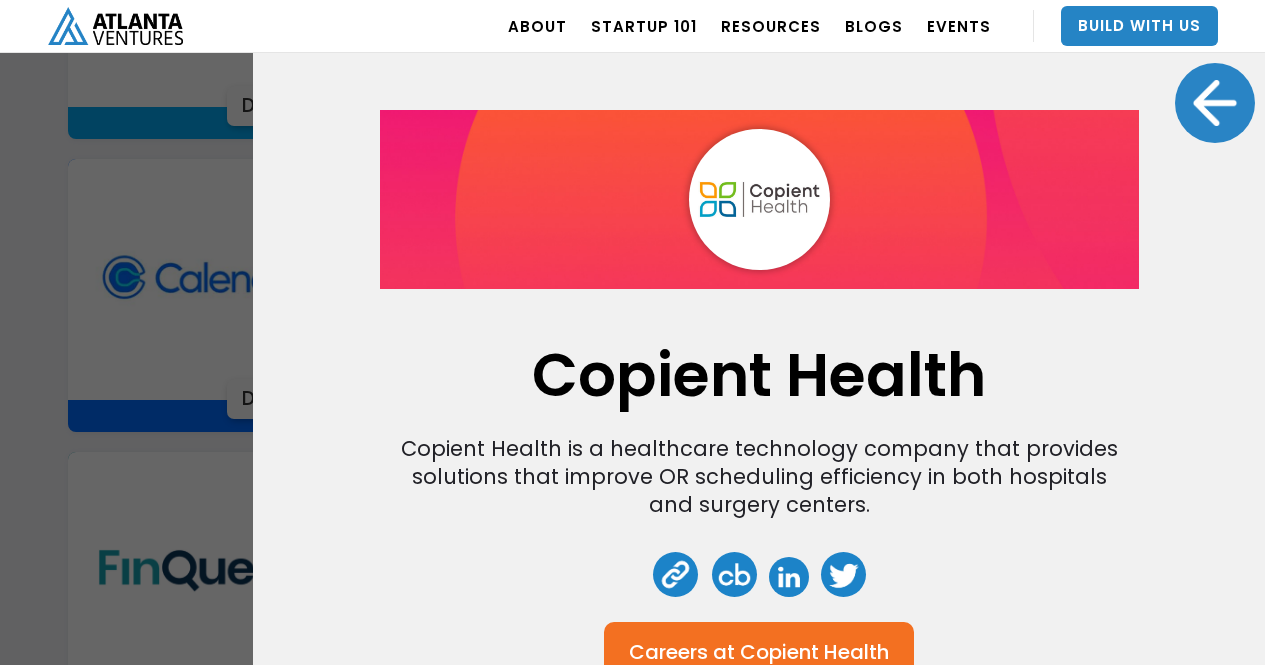 click at bounding box center [1215, 103] 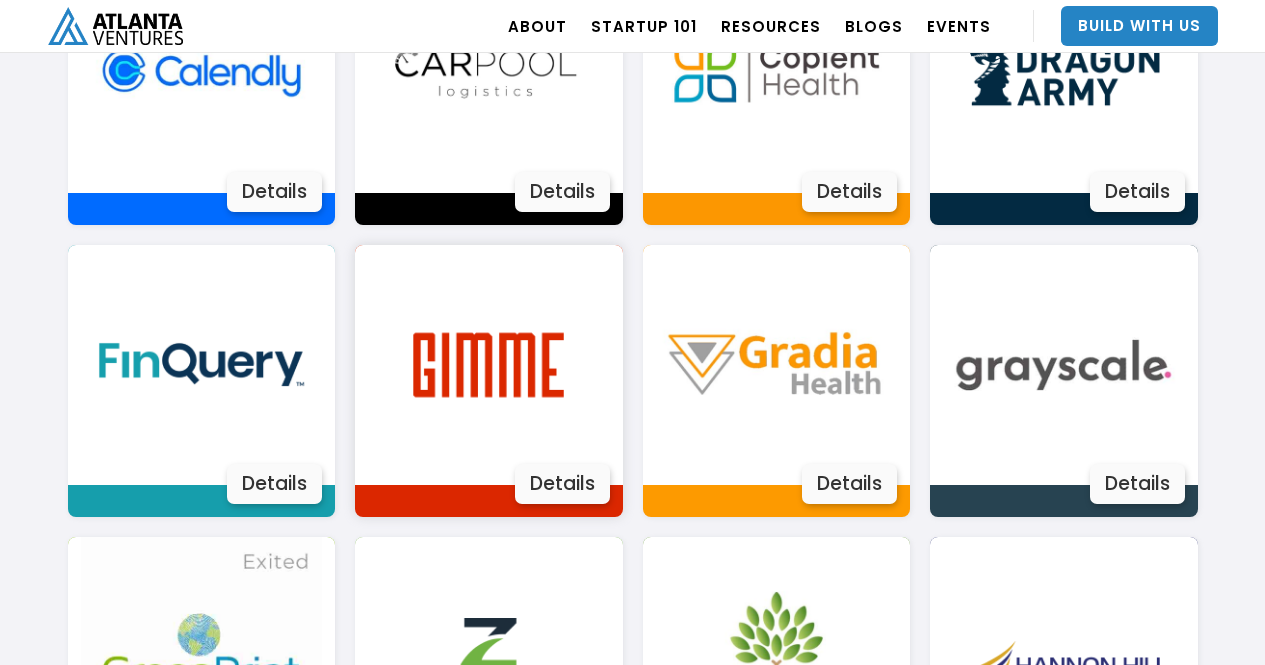 scroll, scrollTop: 1875, scrollLeft: 0, axis: vertical 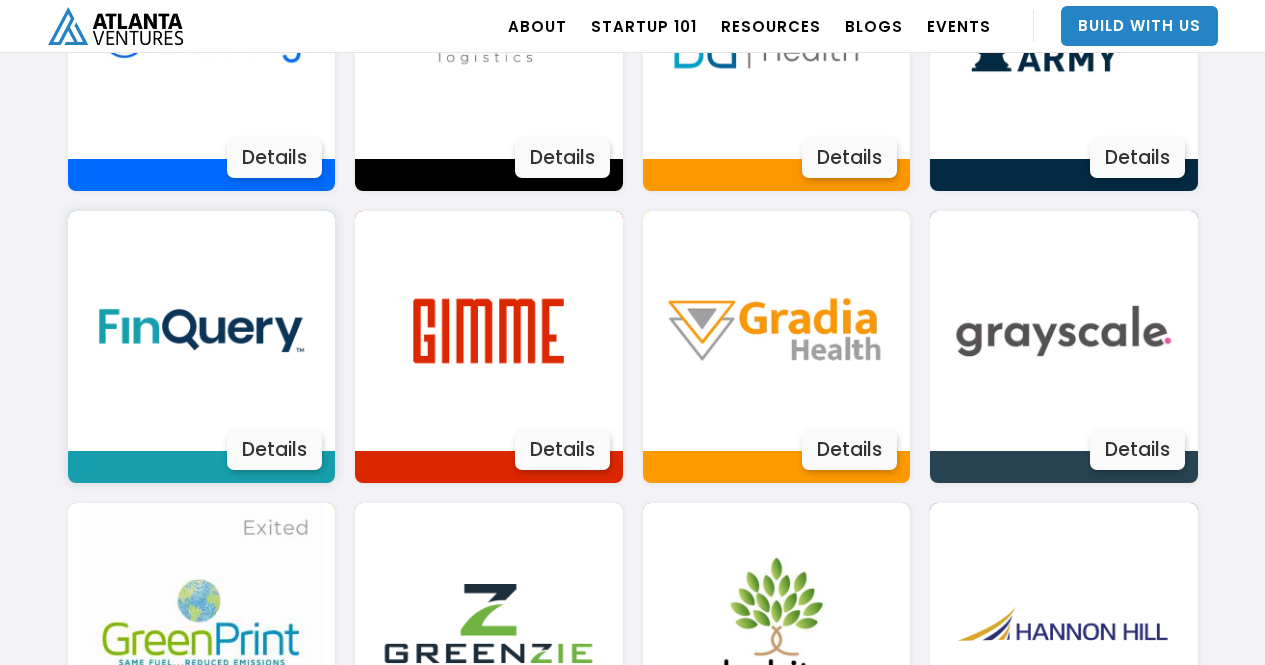 click on "Details" at bounding box center [274, 450] 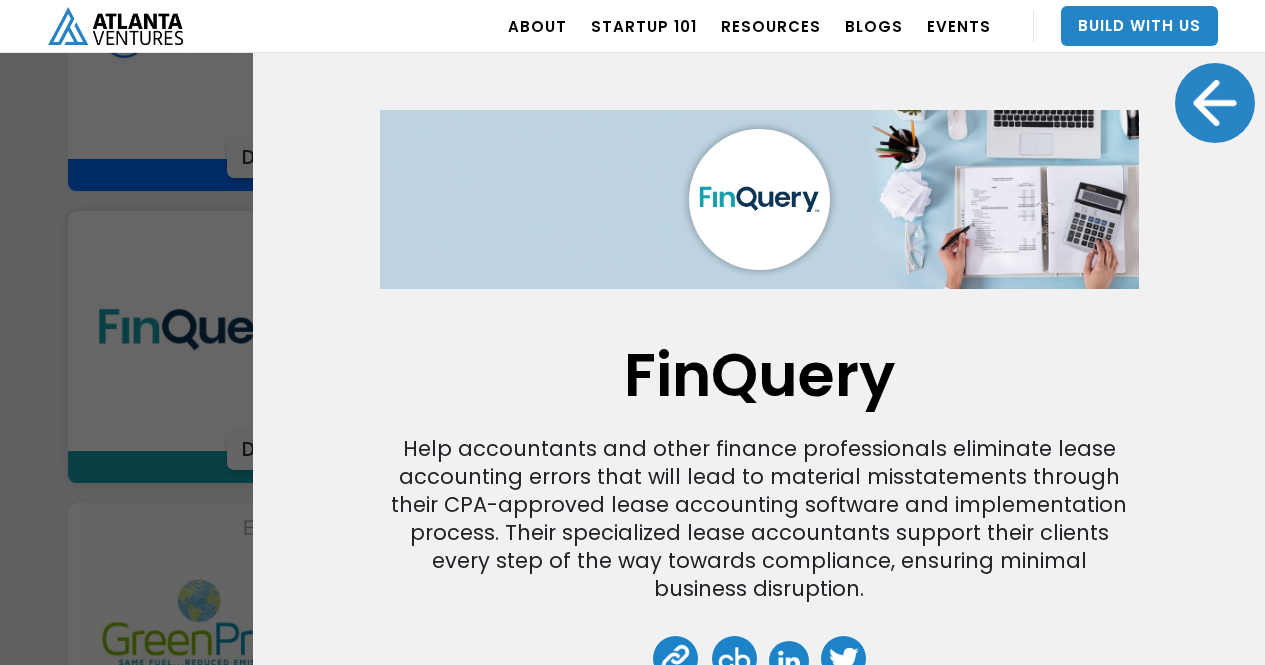 click at bounding box center (1215, 103) 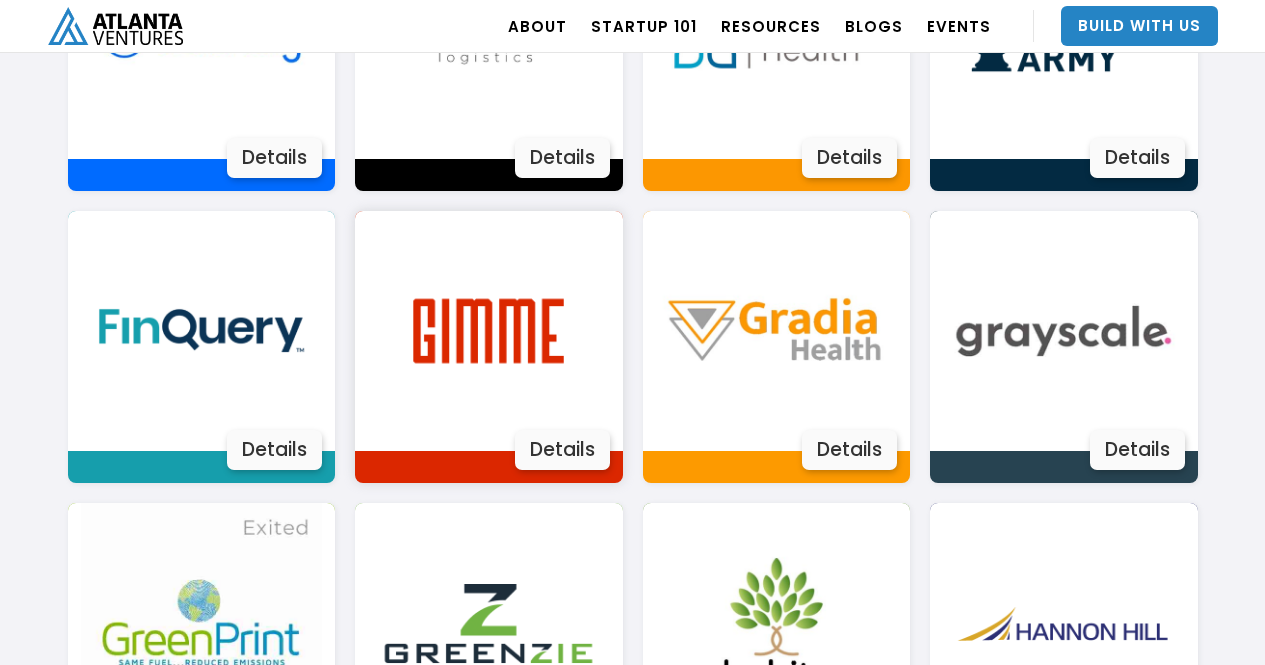 click on "Details" at bounding box center [562, 450] 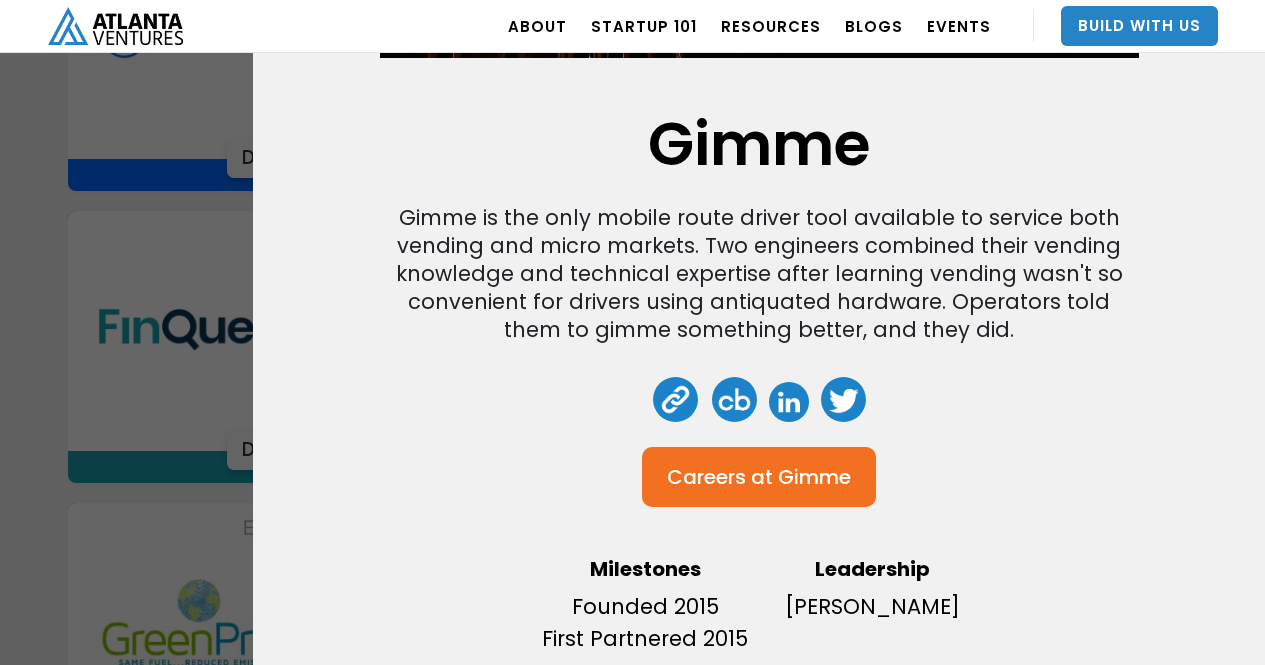 scroll, scrollTop: 0, scrollLeft: 0, axis: both 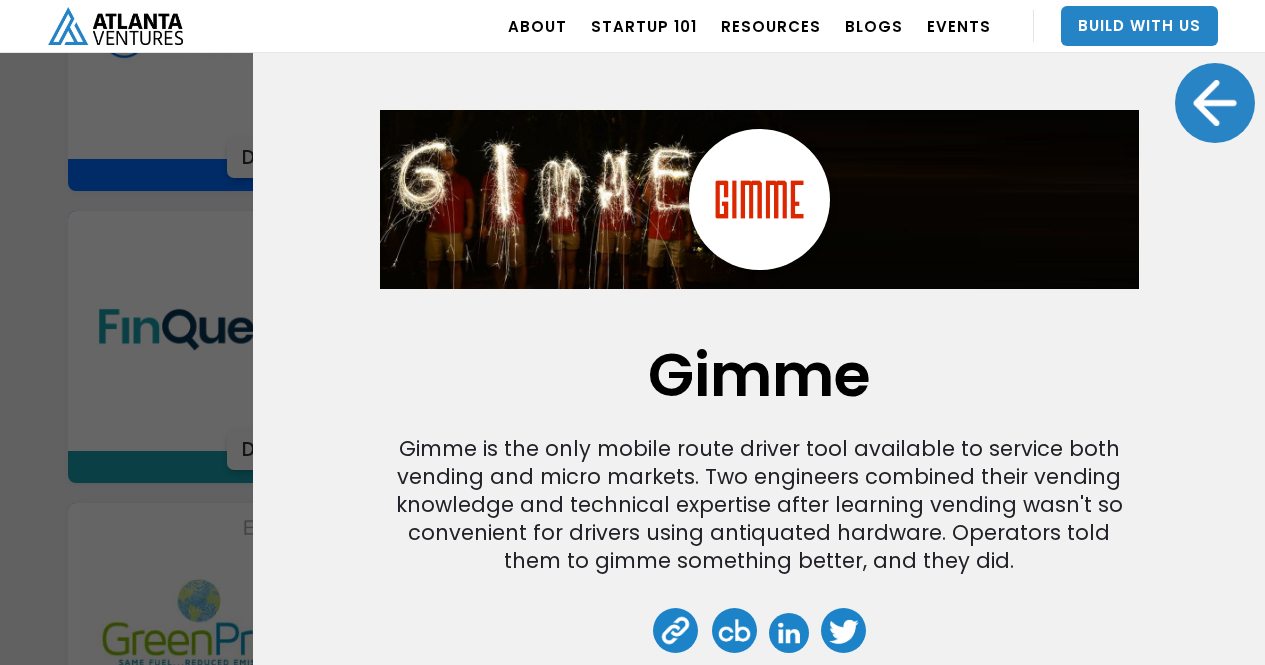 click at bounding box center [1215, 103] 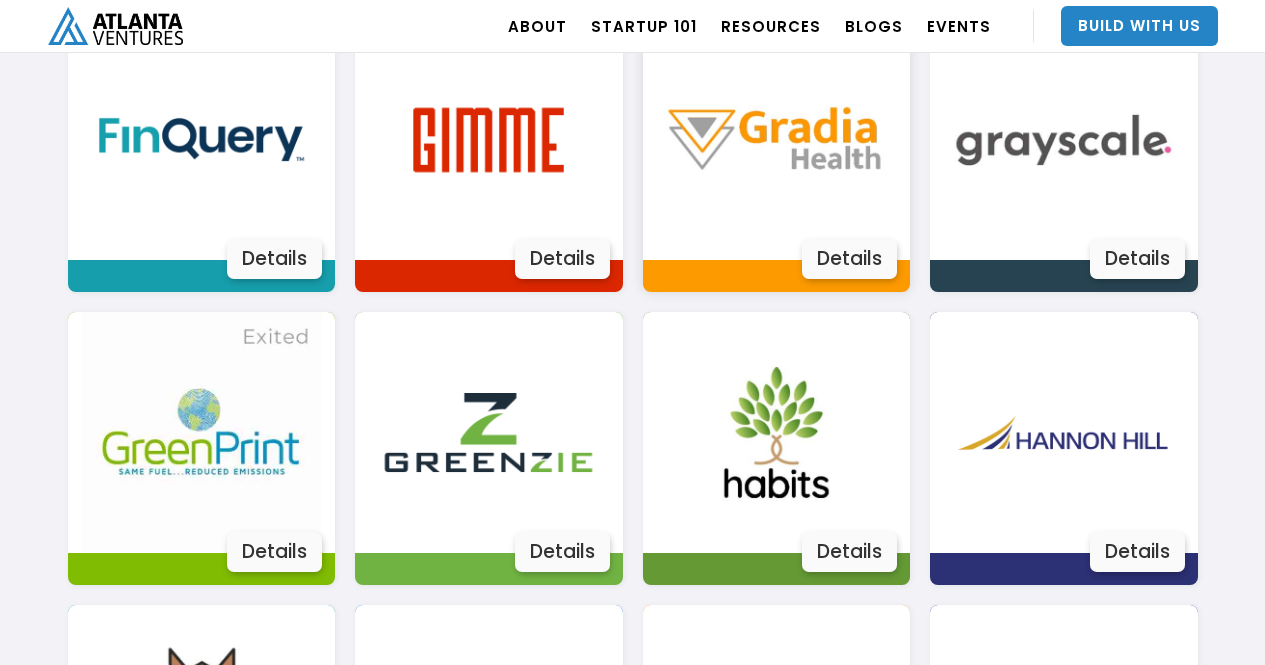 scroll, scrollTop: 2067, scrollLeft: 0, axis: vertical 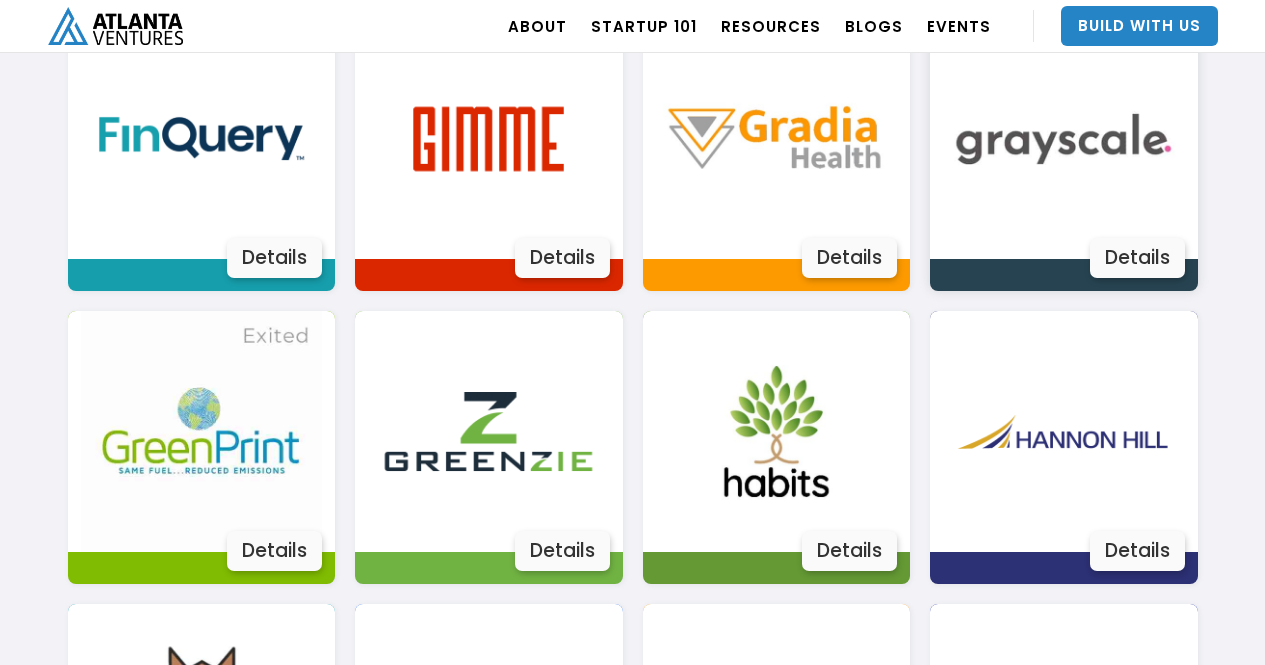 click on "Details" at bounding box center (1137, 258) 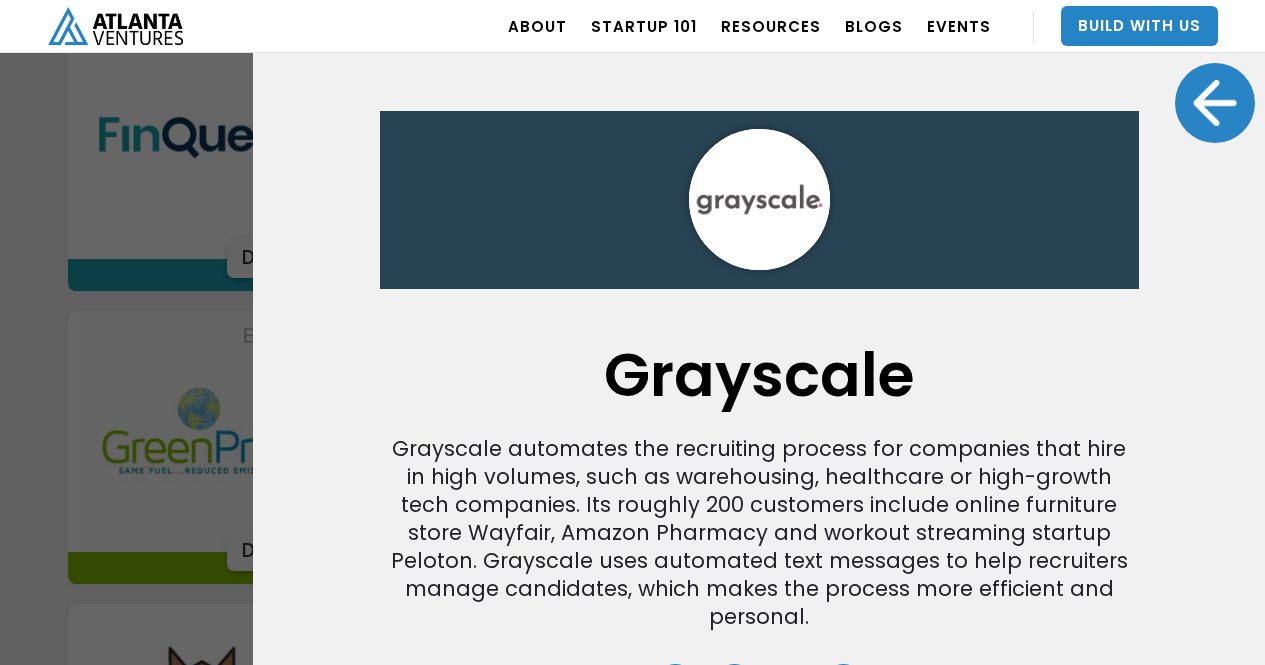 scroll, scrollTop: 20, scrollLeft: 0, axis: vertical 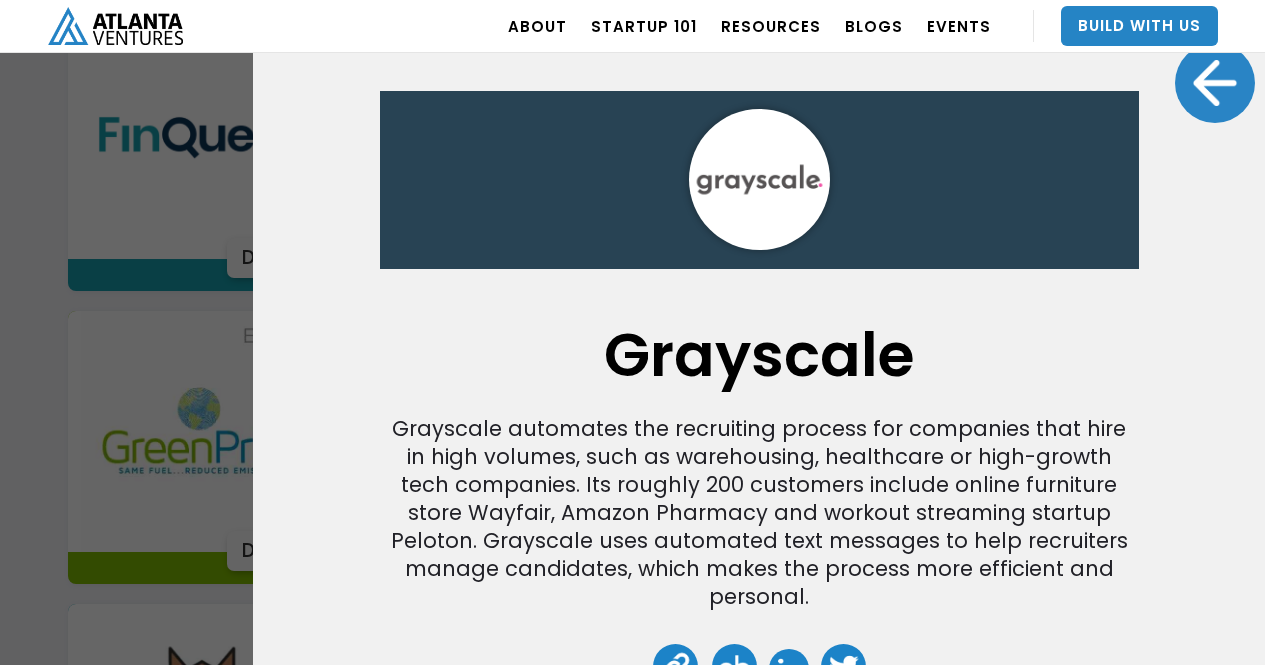 click at bounding box center (1215, 83) 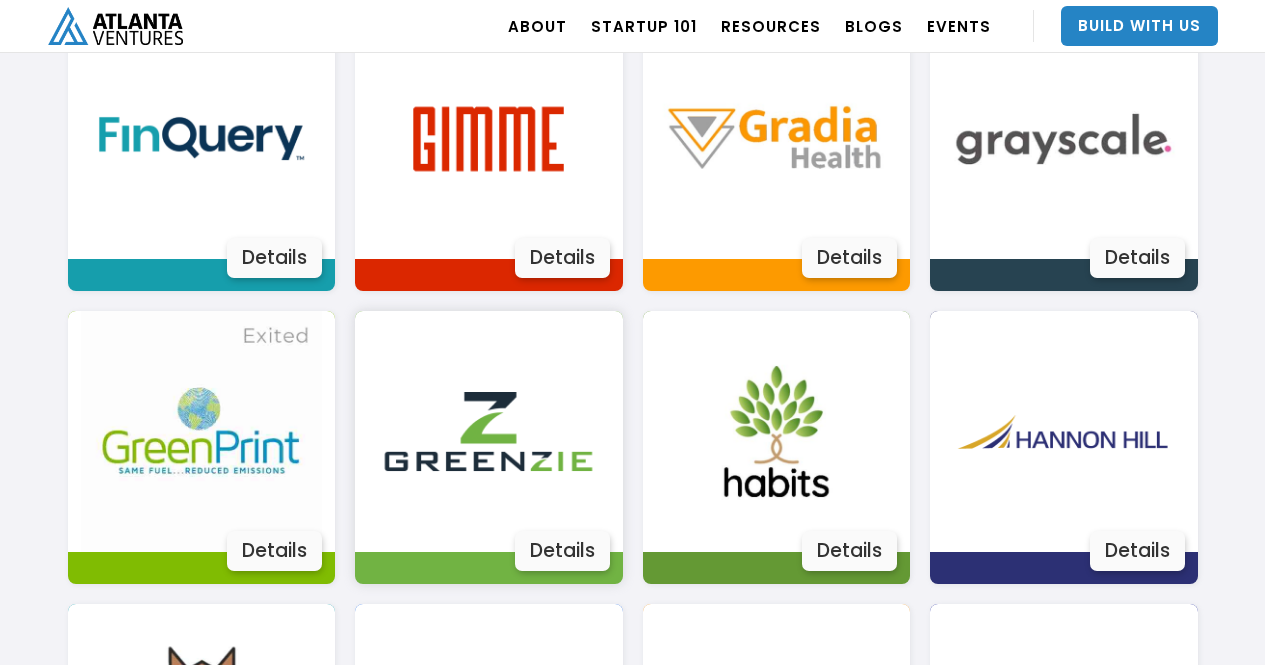 click on "Details" at bounding box center (562, 551) 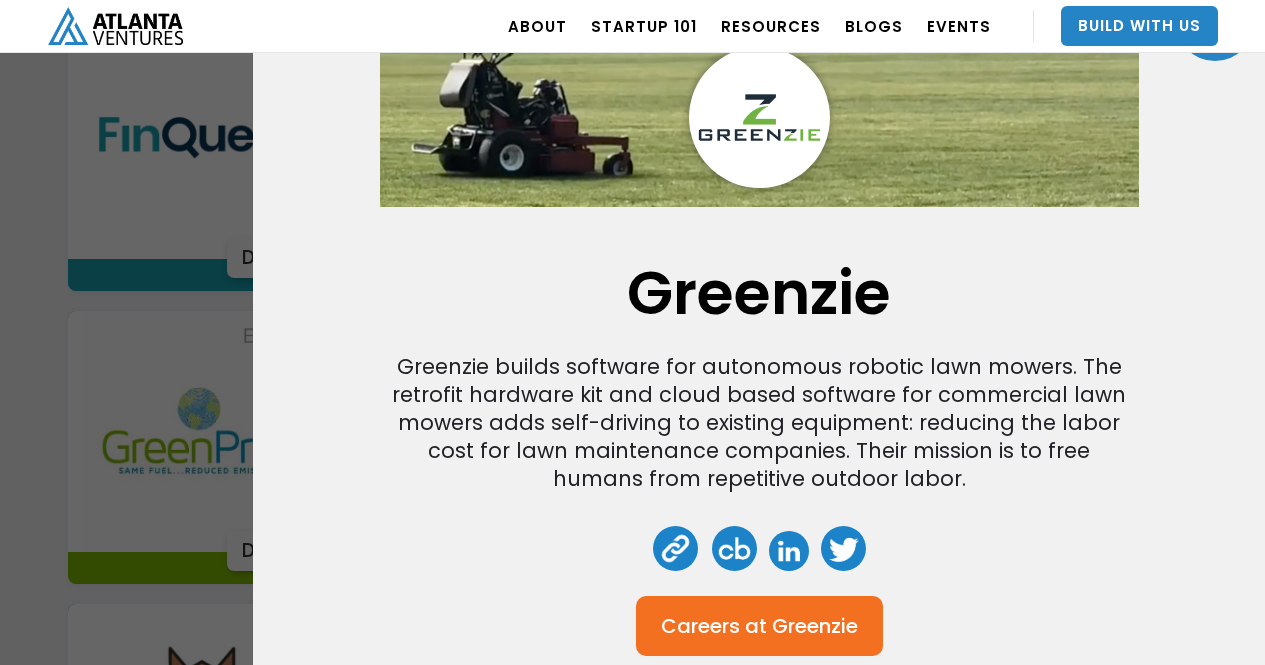 scroll, scrollTop: 34, scrollLeft: 0, axis: vertical 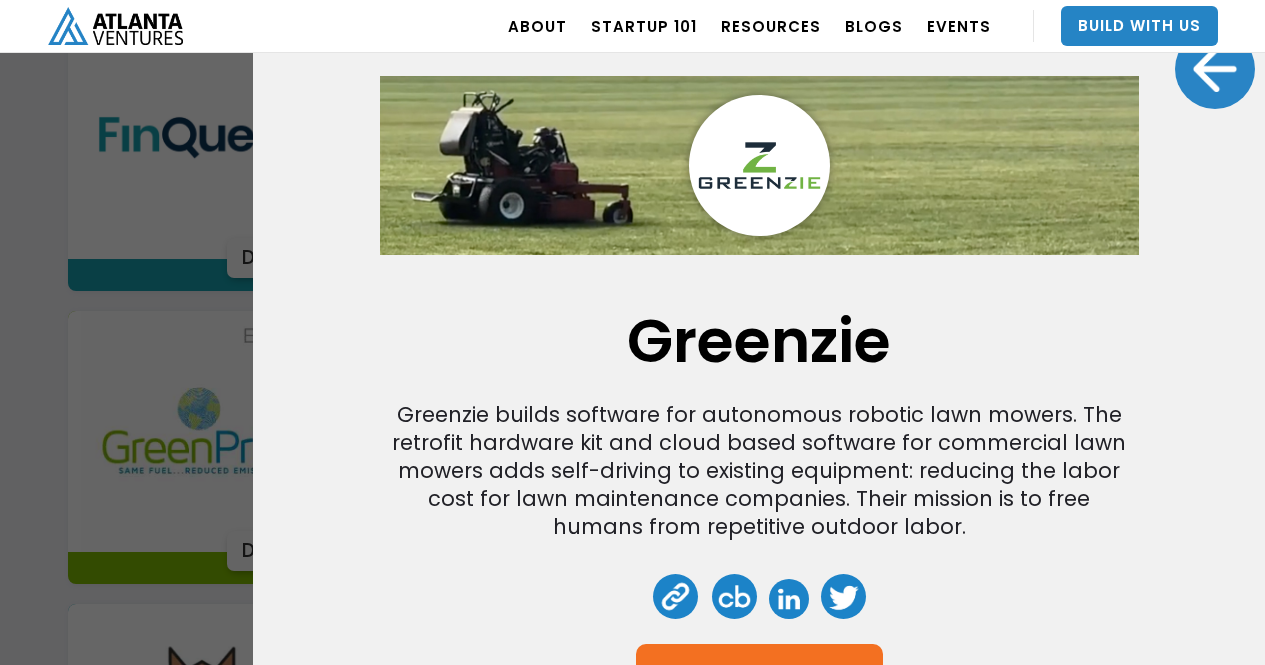 click at bounding box center (1215, 69) 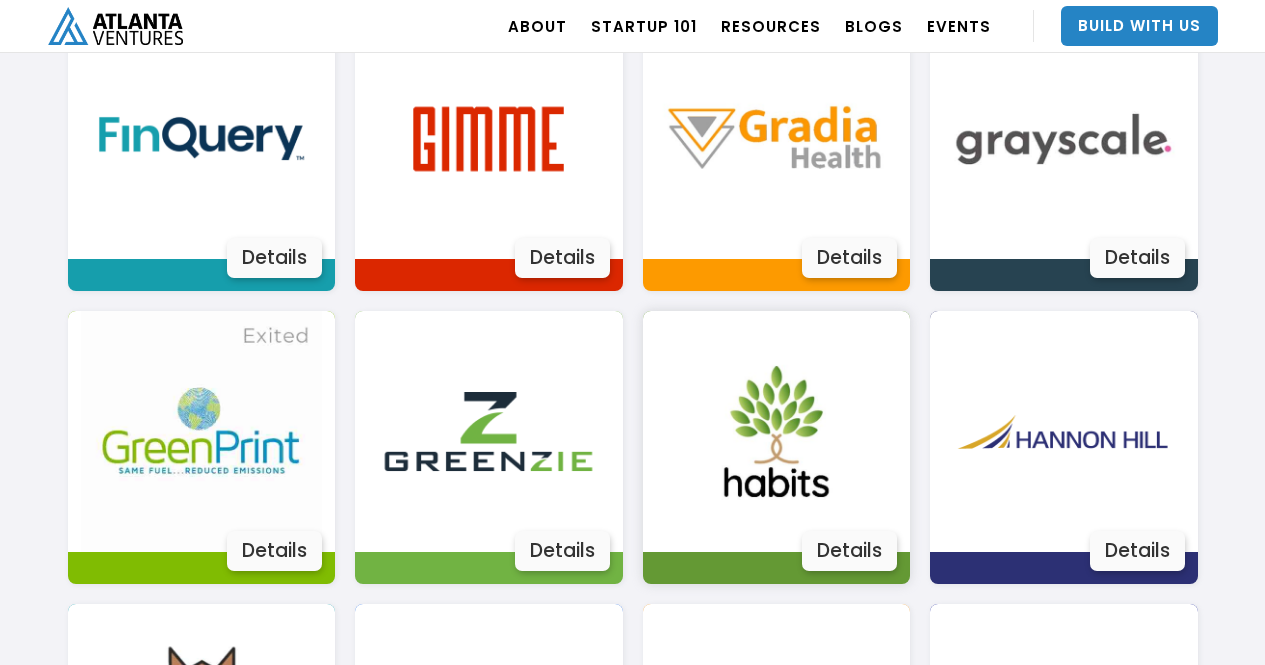scroll, scrollTop: 2342, scrollLeft: 0, axis: vertical 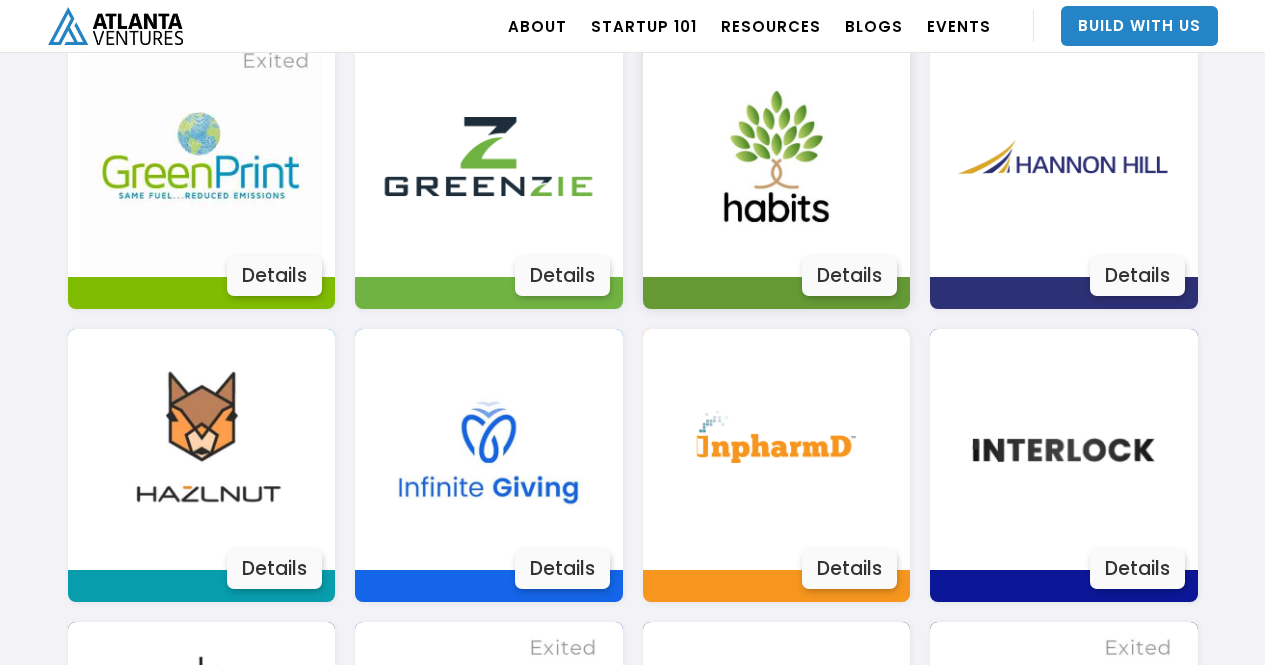 click on "Details" at bounding box center (849, 276) 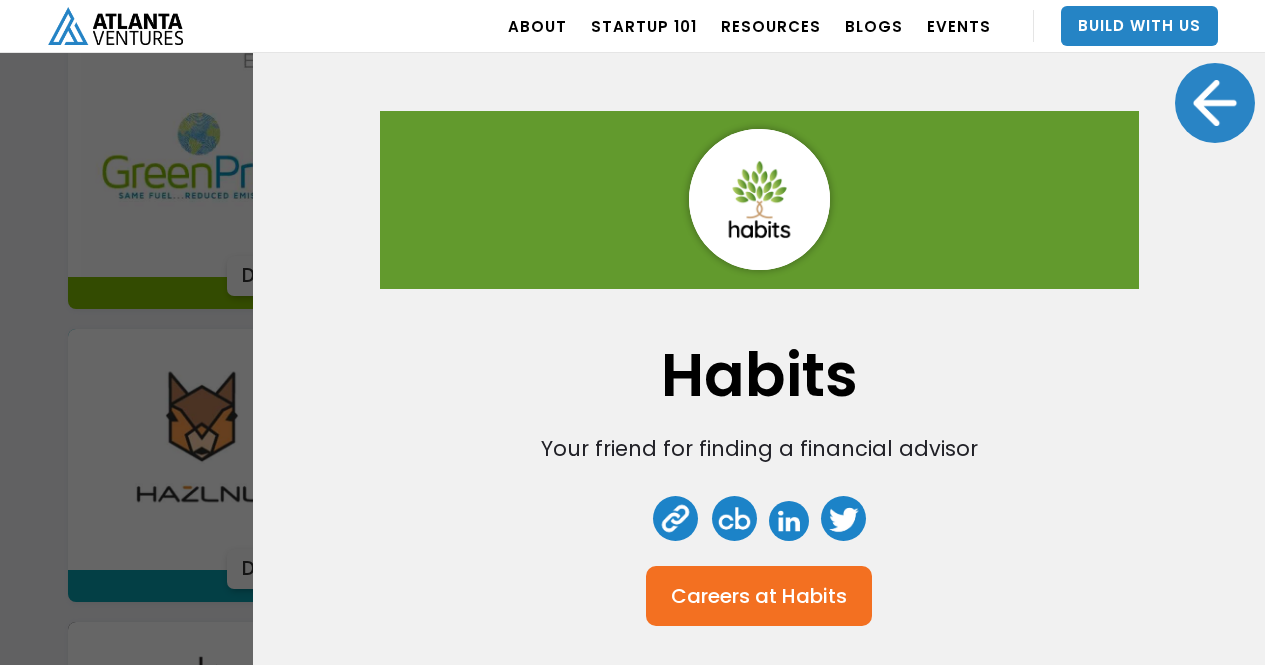 click at bounding box center (1215, 103) 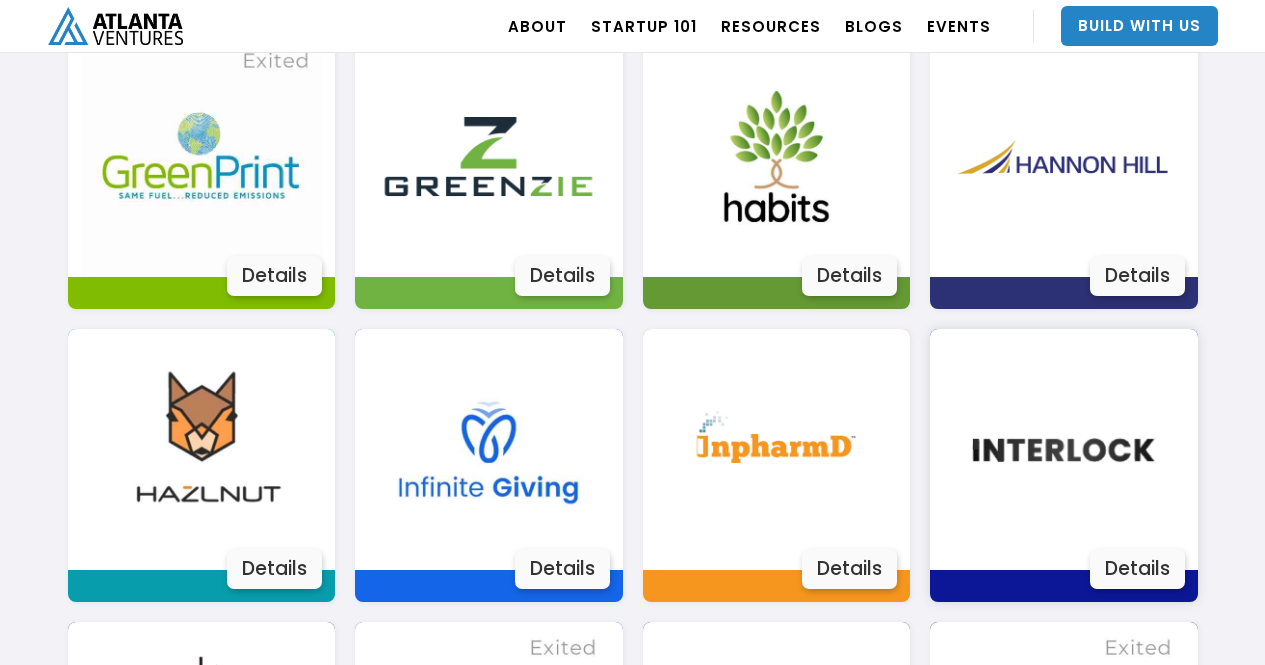 scroll, scrollTop: 2369, scrollLeft: 0, axis: vertical 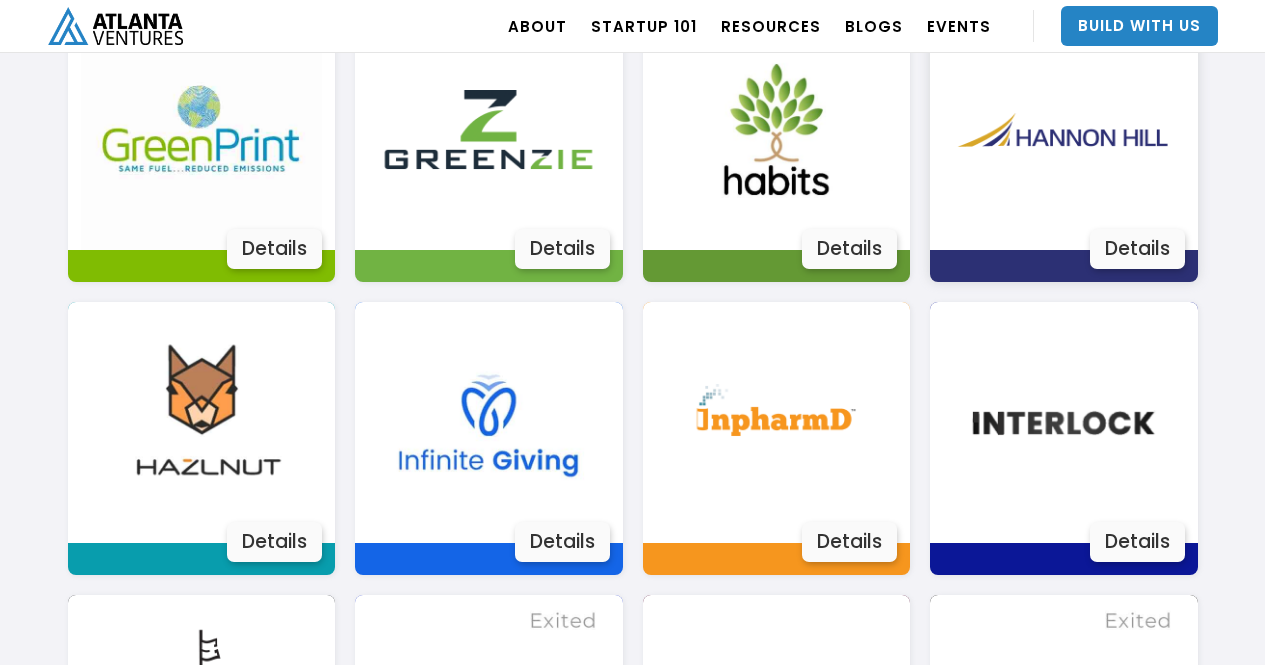 click on "Details" at bounding box center (1137, 249) 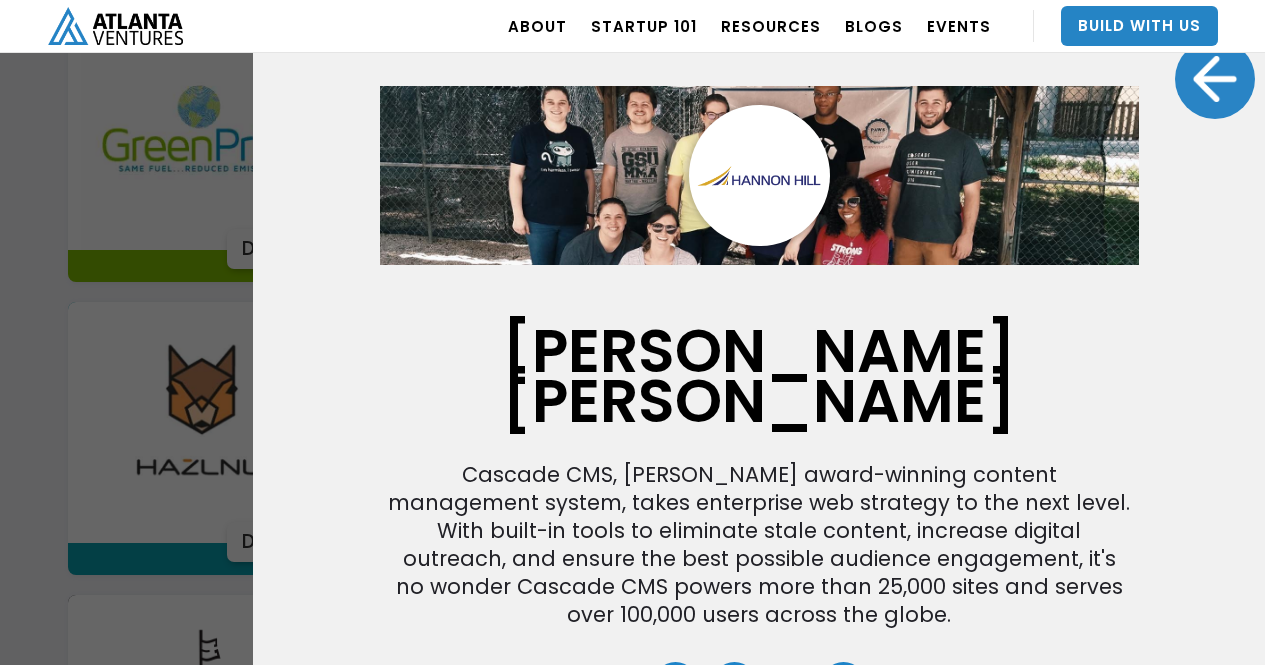 scroll, scrollTop: 0, scrollLeft: 0, axis: both 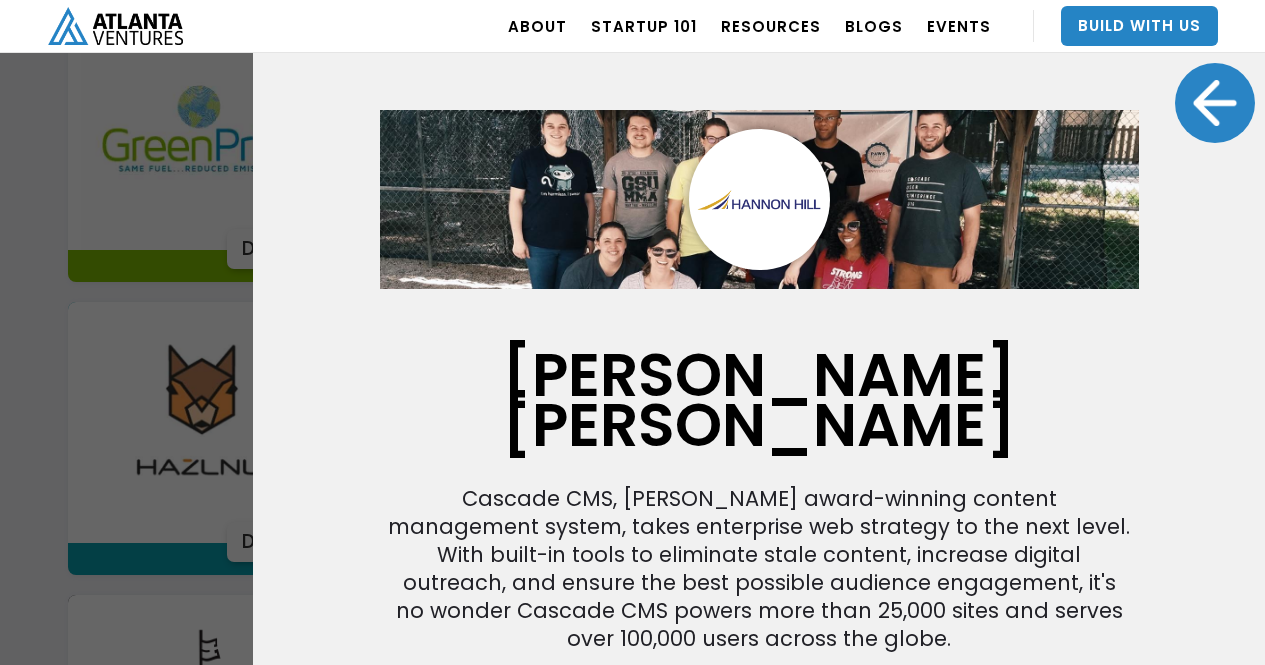 click at bounding box center [1215, 103] 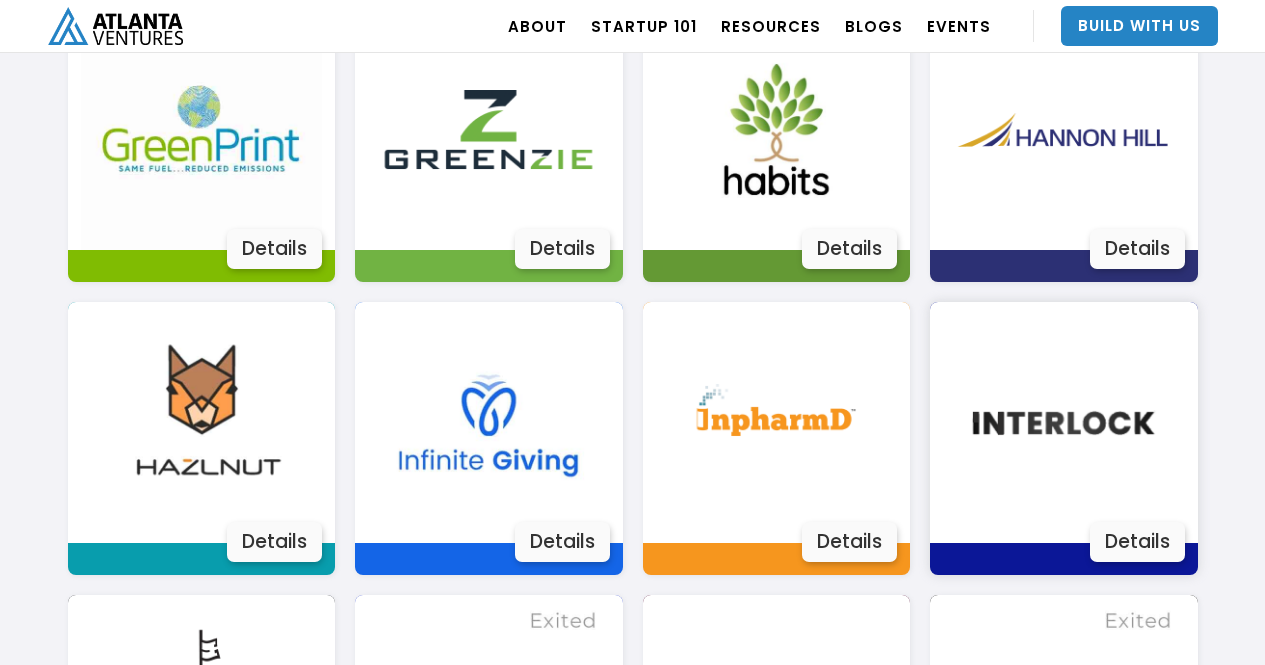 scroll, scrollTop: 2447, scrollLeft: 0, axis: vertical 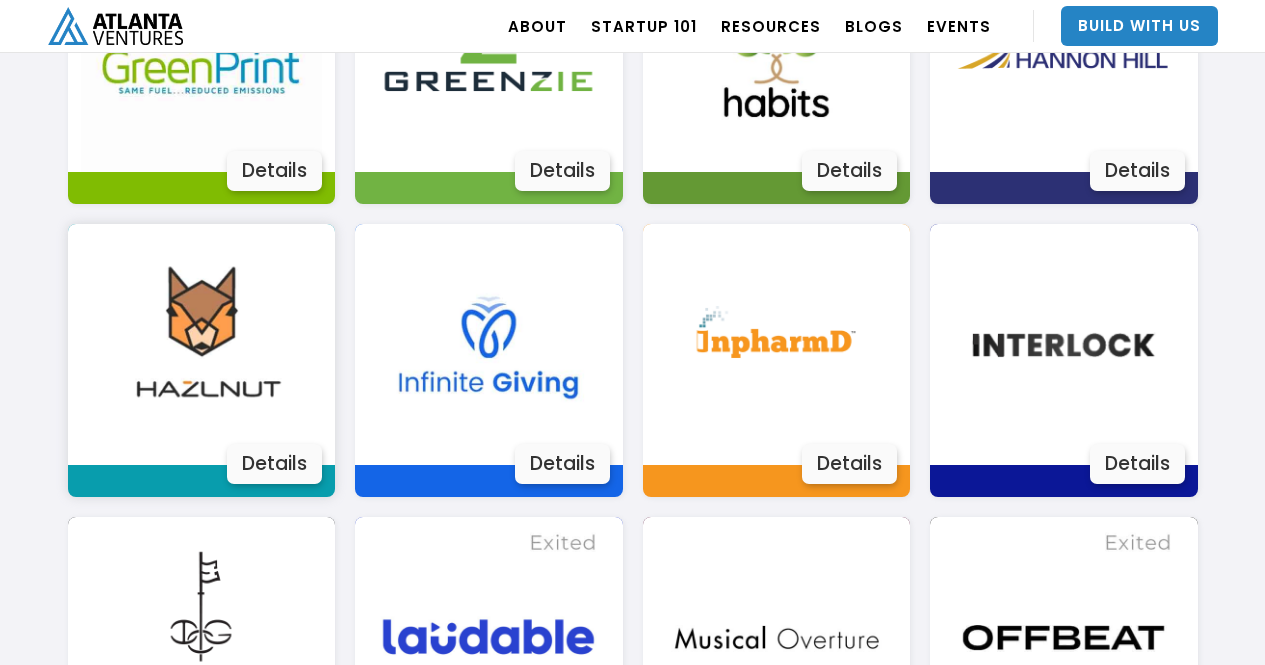 click on "Details" at bounding box center [274, 464] 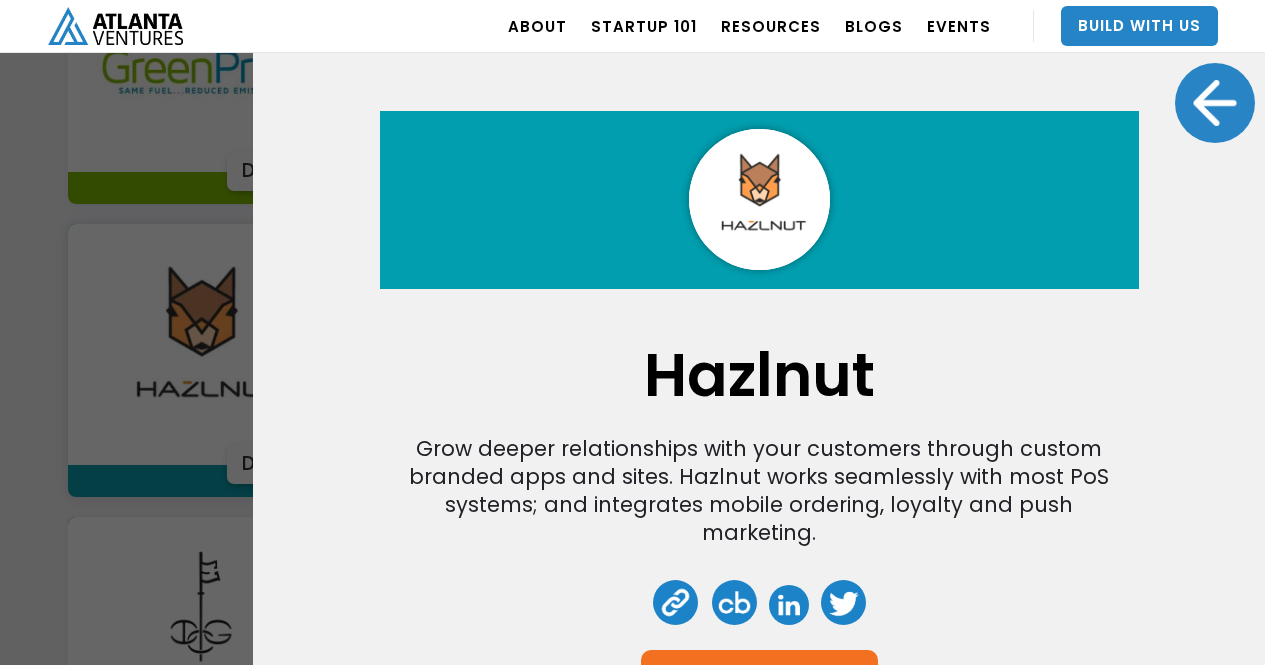 click on "Hazlnut Grow deeper relationships with your customers through custom branded apps and sites. Hazlnut works seamlessly with most PoS systems; and integrates mobile ordering, loyalty and push marketing. Careers at Hazlnut Milestones Founded 2016 Partnered 2021 Leadership [PERSON_NAME]  [PERSON_NAME] ‍" at bounding box center [759, 332] 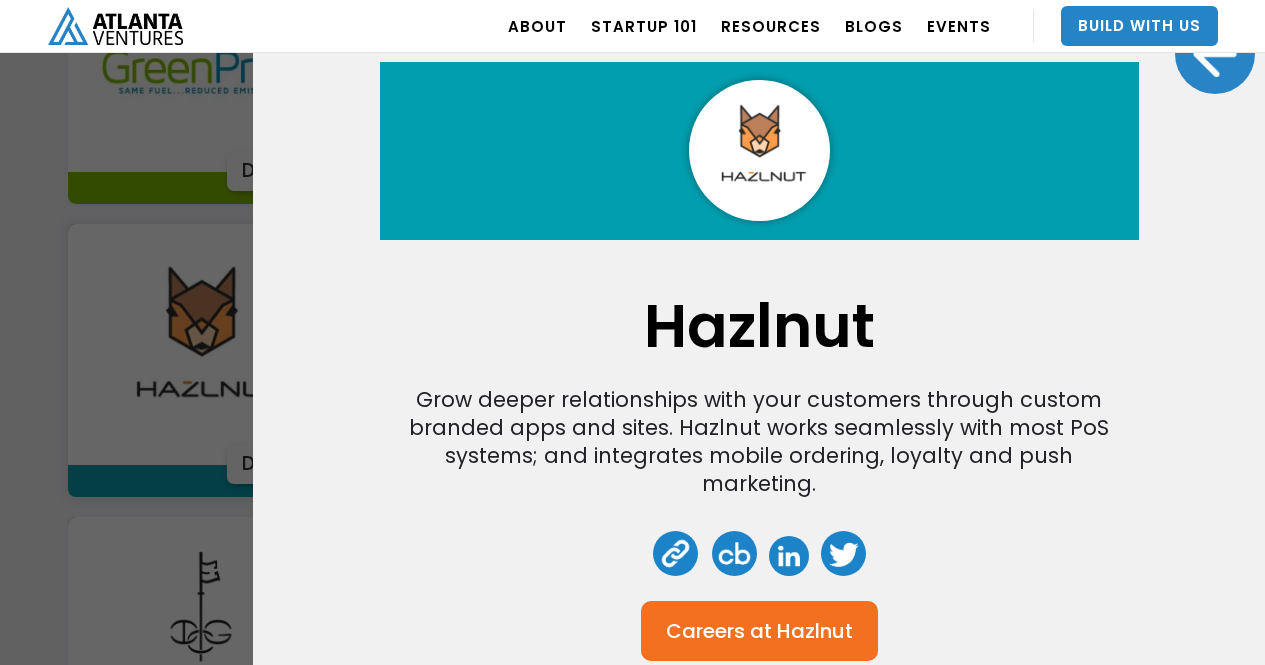 scroll, scrollTop: 48, scrollLeft: 0, axis: vertical 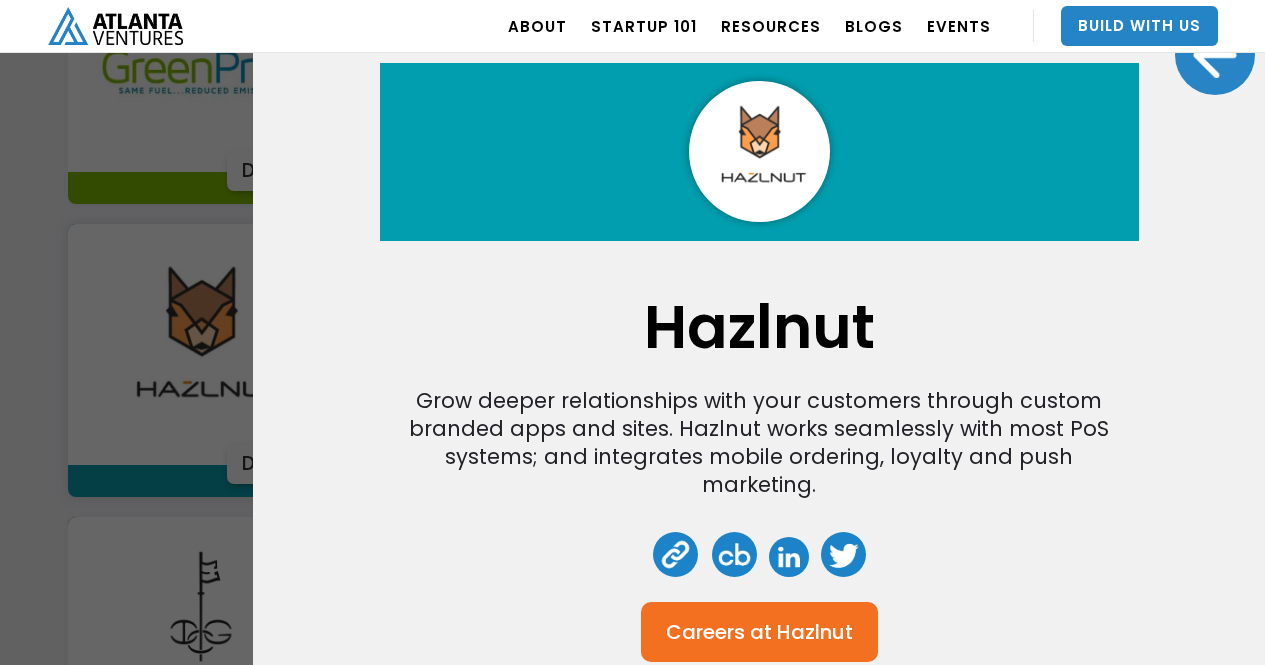 click on "Careers at [GEOGRAPHIC_DATA]" at bounding box center (759, 632) 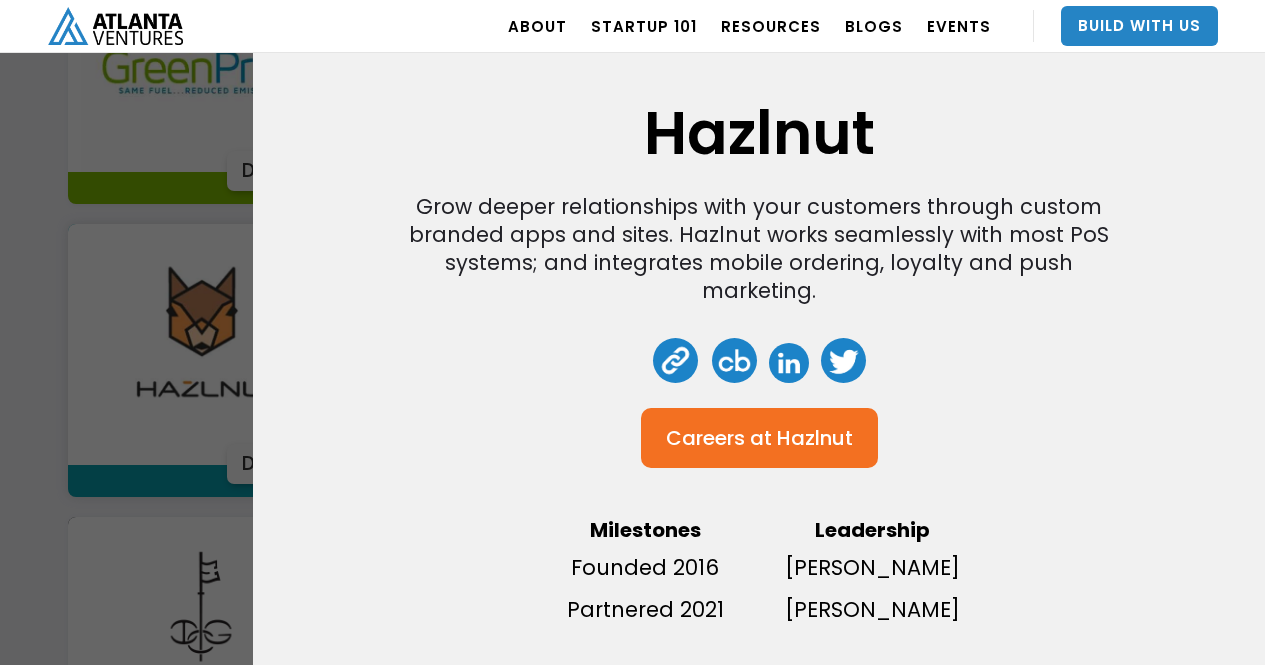 scroll, scrollTop: 0, scrollLeft: 0, axis: both 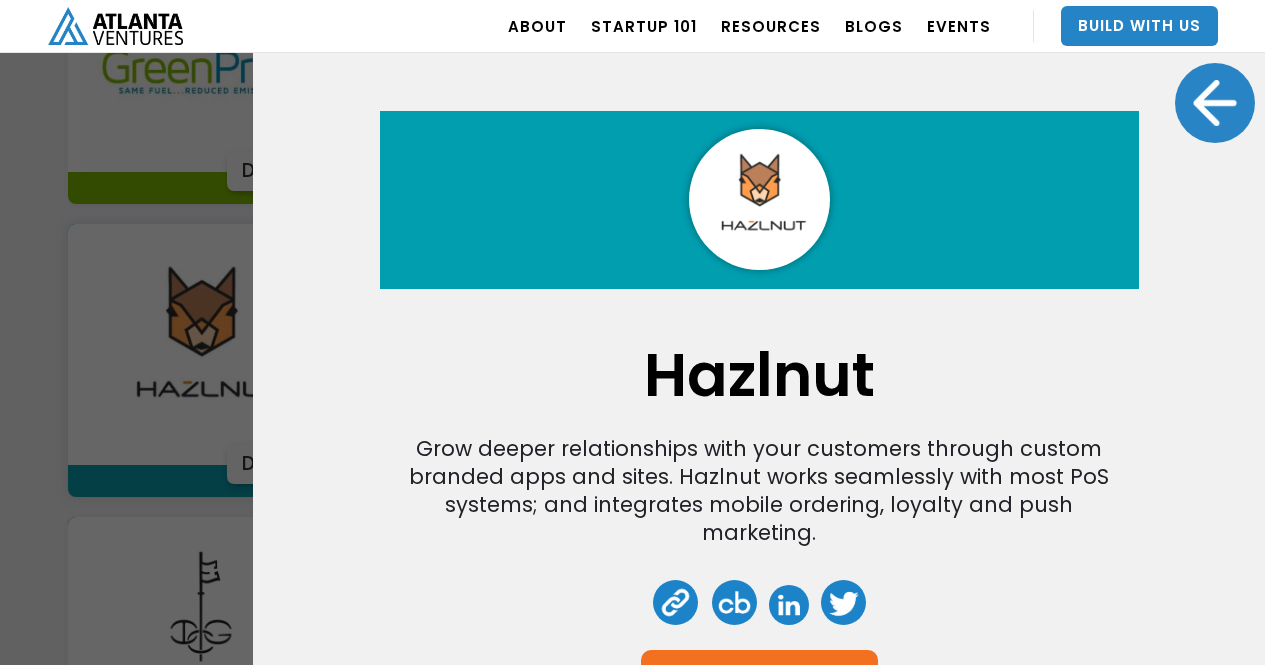 click at bounding box center [1215, 103] 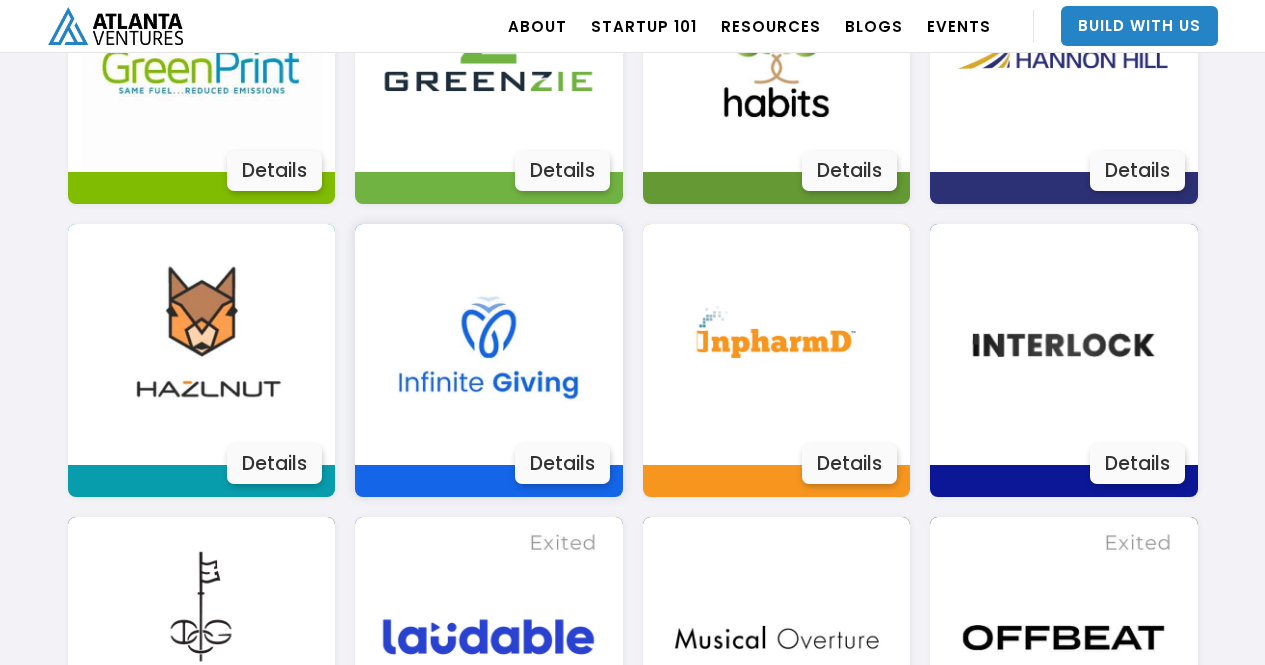 click on "Details" at bounding box center (562, 464) 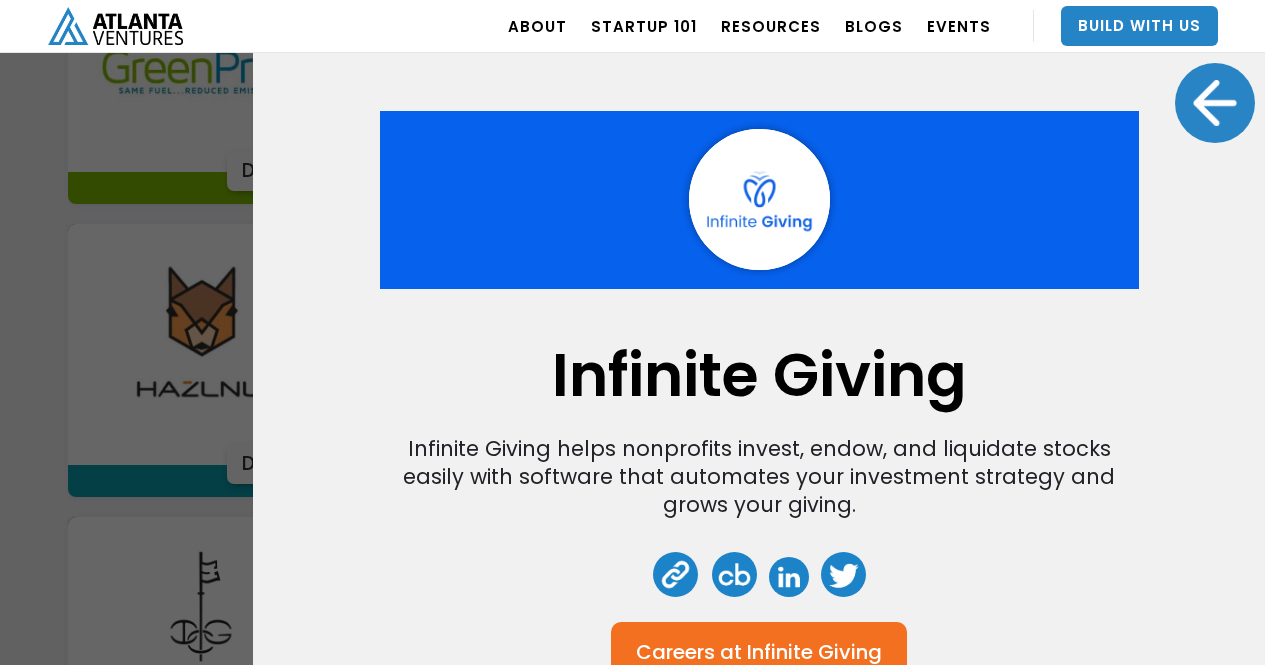 click at bounding box center (1215, 103) 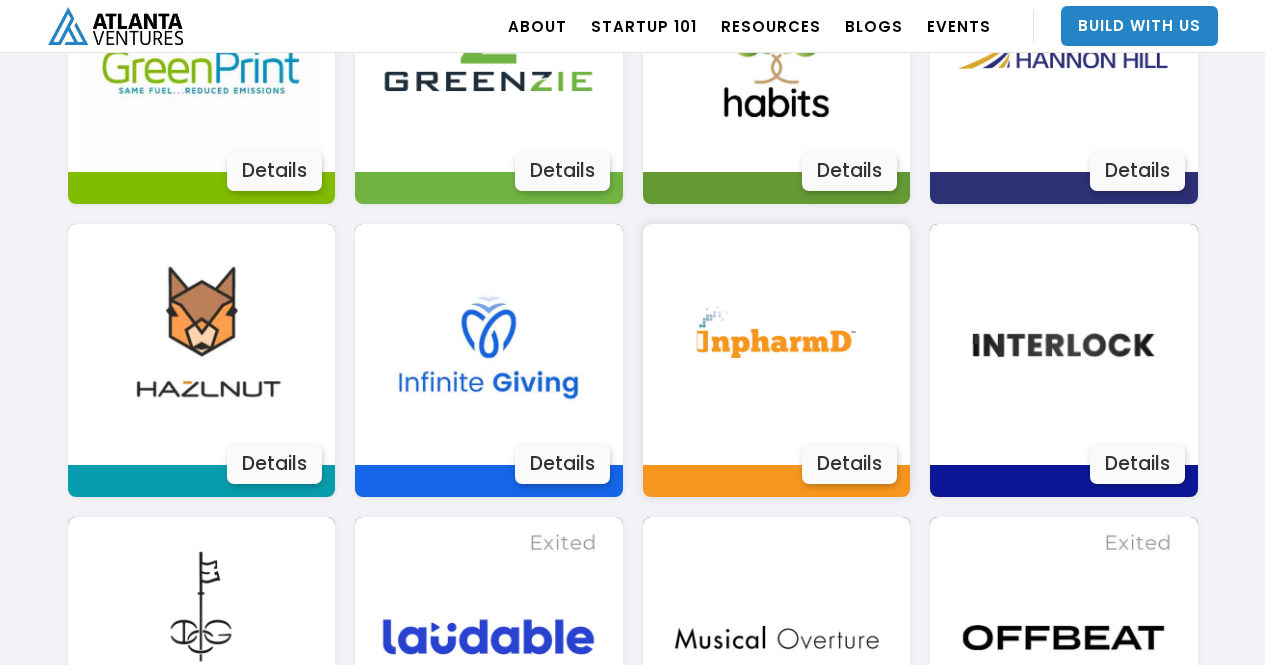 click on "Details" at bounding box center (849, 464) 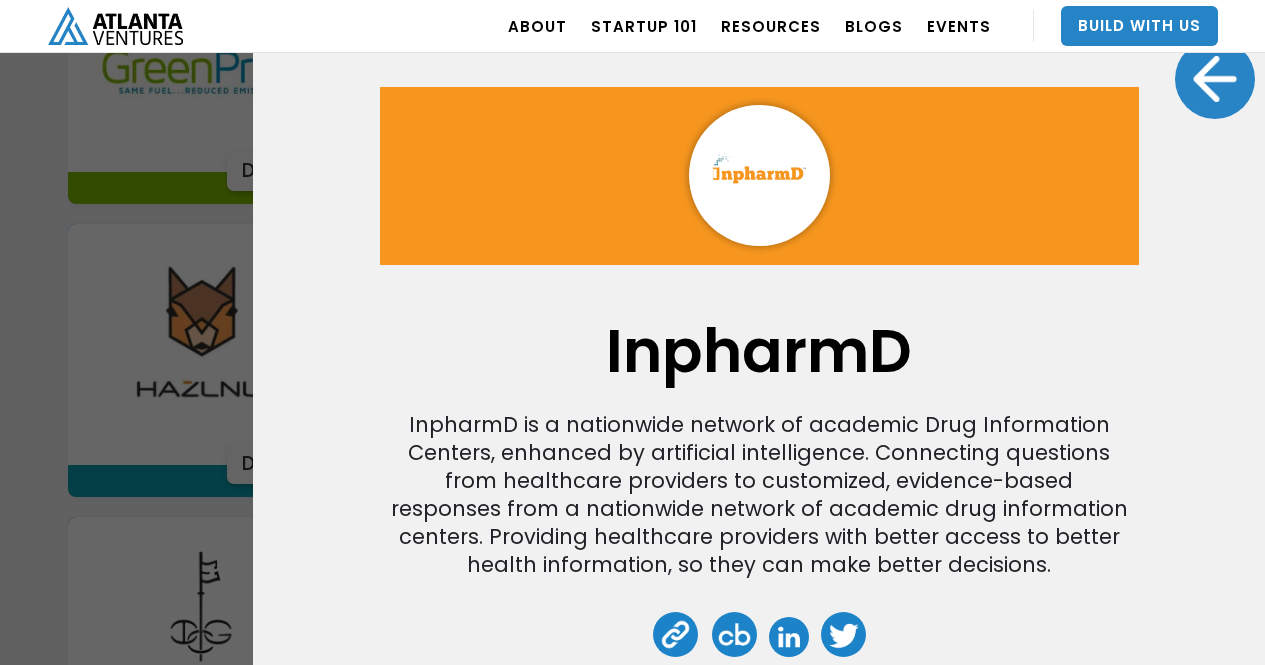 scroll, scrollTop: 25, scrollLeft: 0, axis: vertical 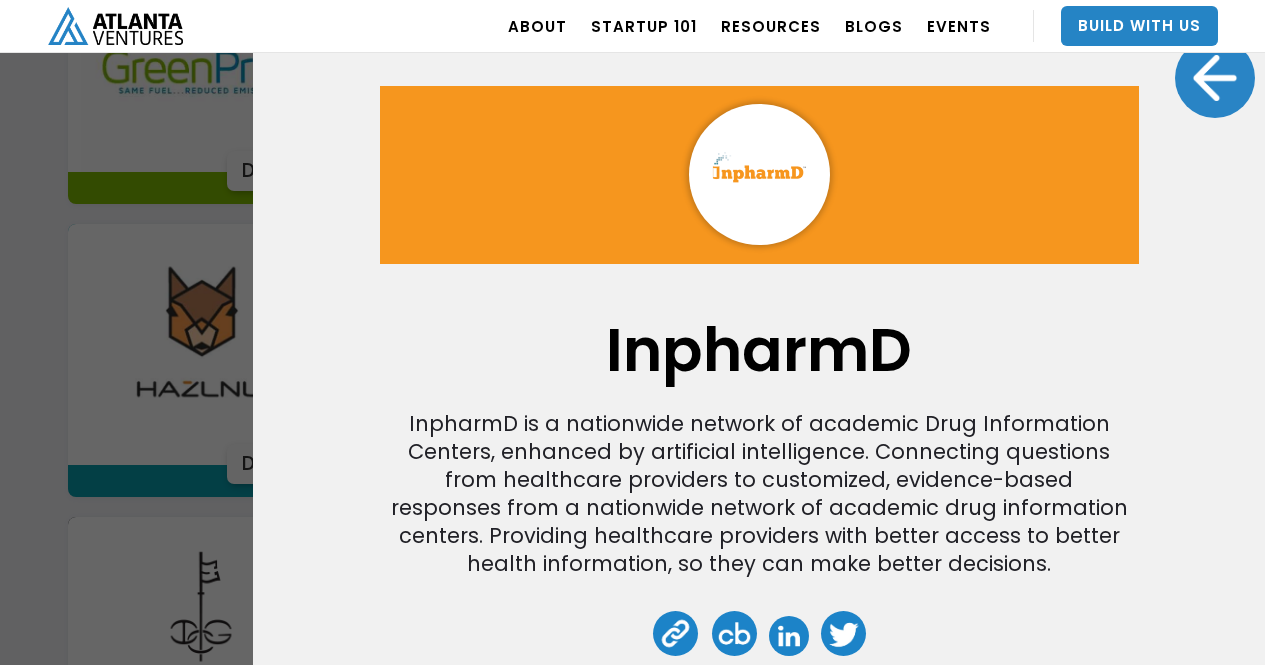 click at bounding box center [1215, 78] 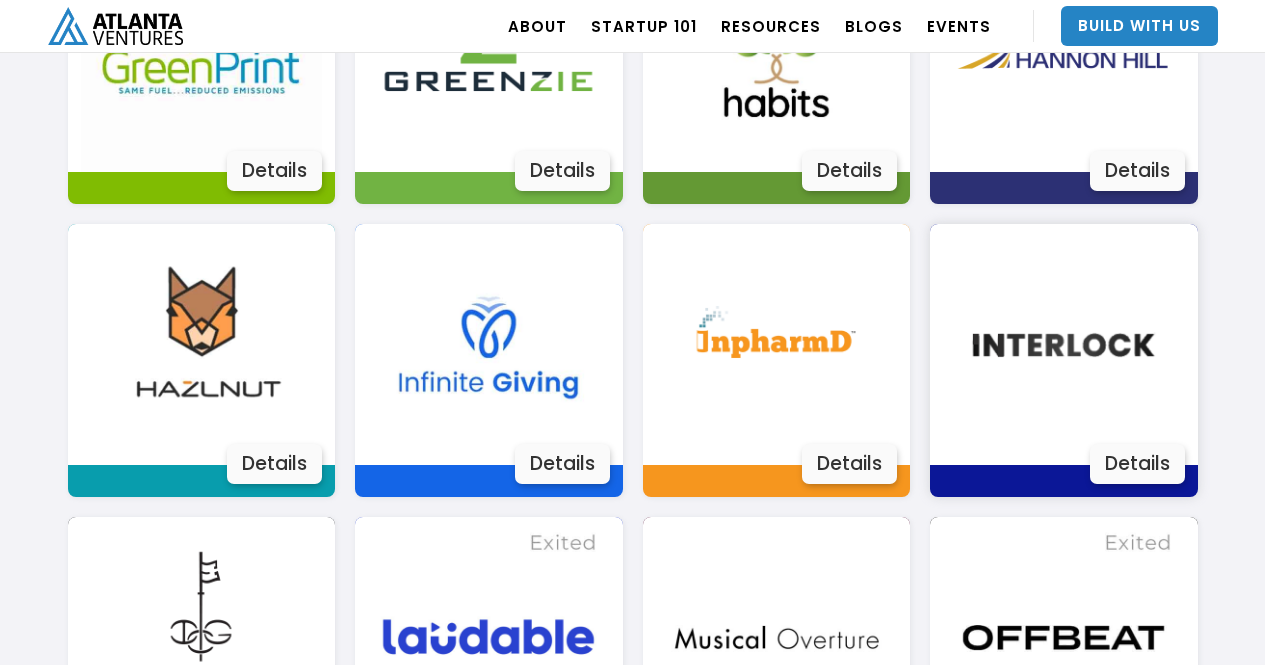click on "Details" at bounding box center [1137, 464] 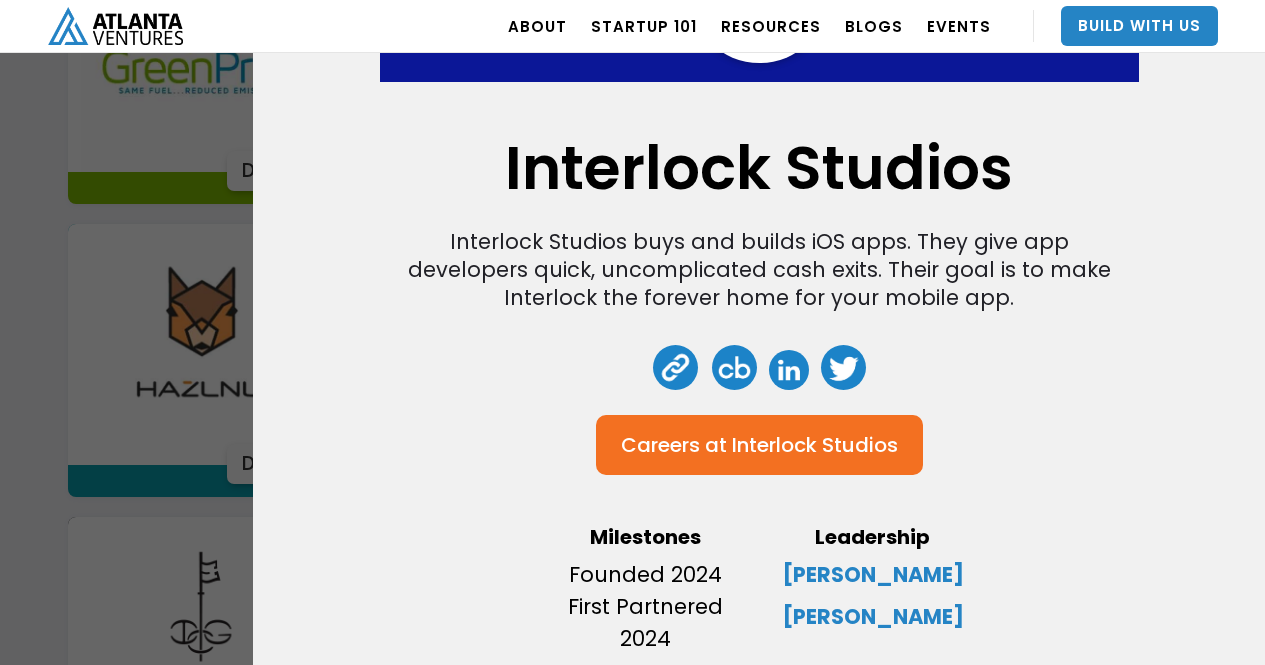 scroll, scrollTop: 208, scrollLeft: 0, axis: vertical 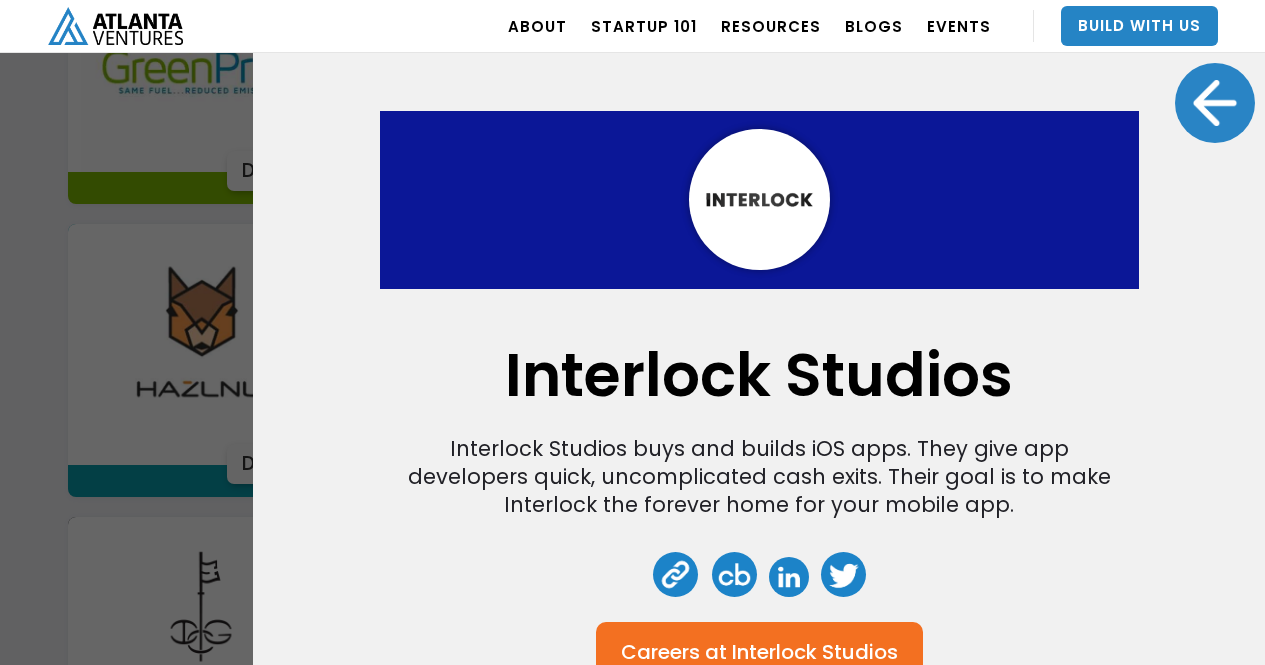 click at bounding box center (1215, 103) 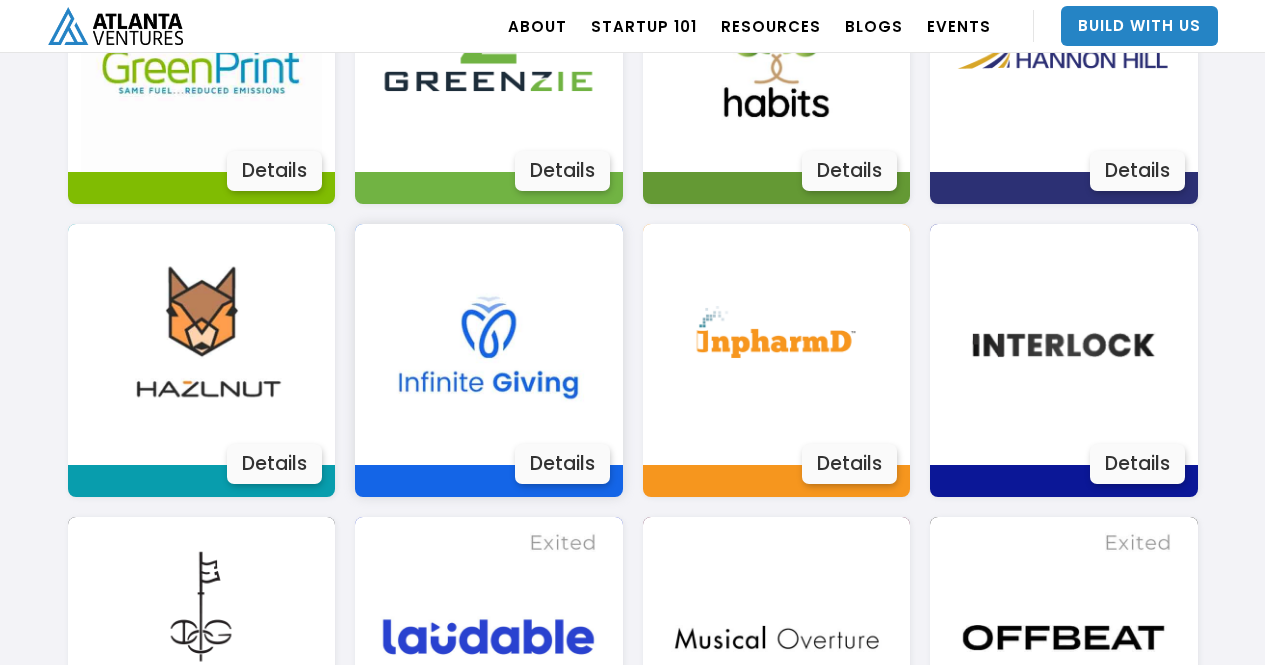 scroll, scrollTop: 2731, scrollLeft: 0, axis: vertical 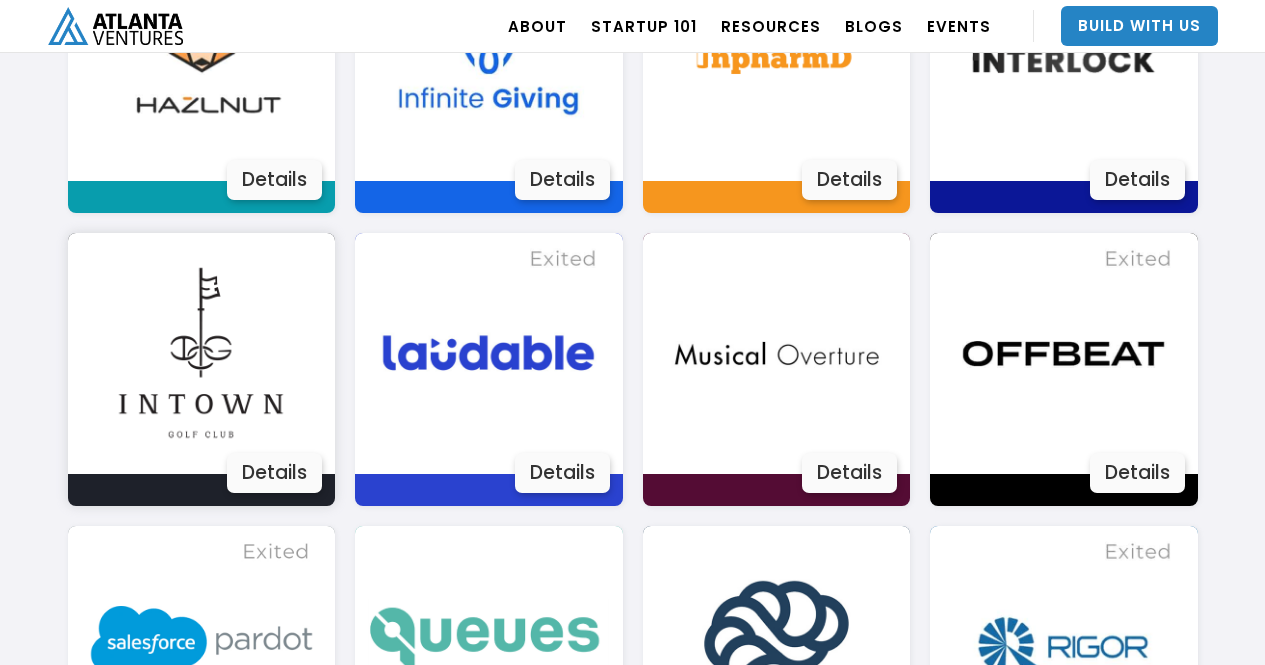click on "Details" at bounding box center (274, 473) 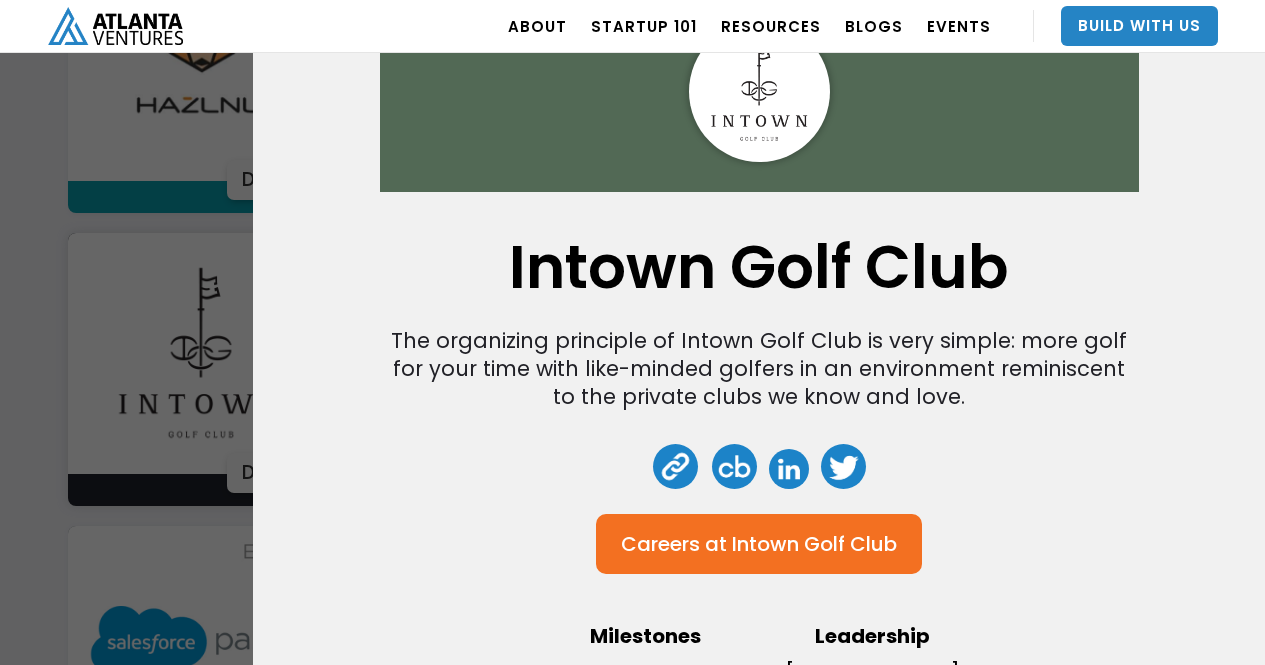 scroll, scrollTop: 190, scrollLeft: 0, axis: vertical 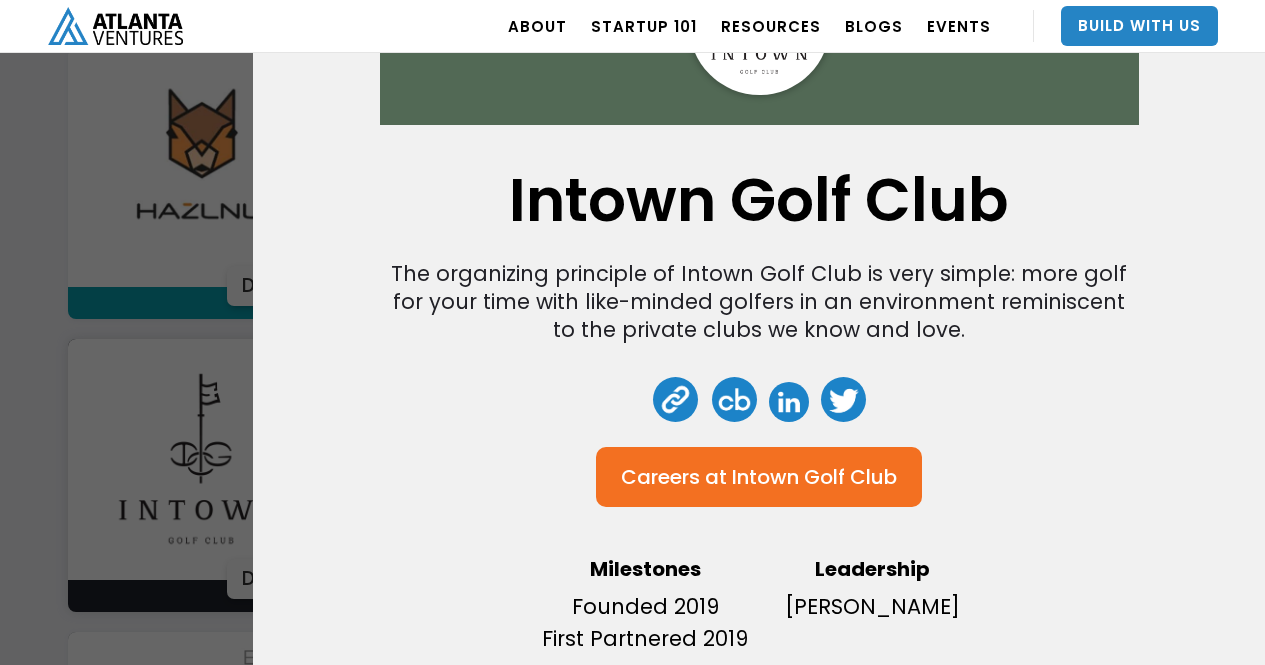 click on "Careers at" at bounding box center (674, 477) 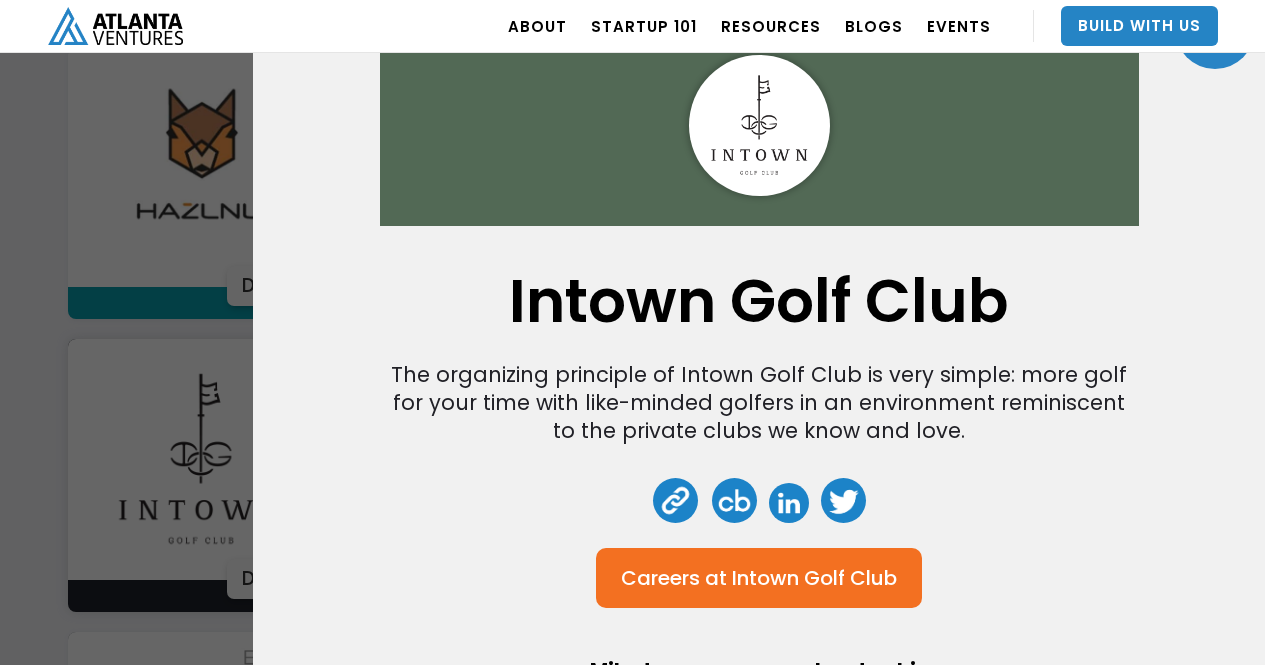 scroll, scrollTop: 75, scrollLeft: 0, axis: vertical 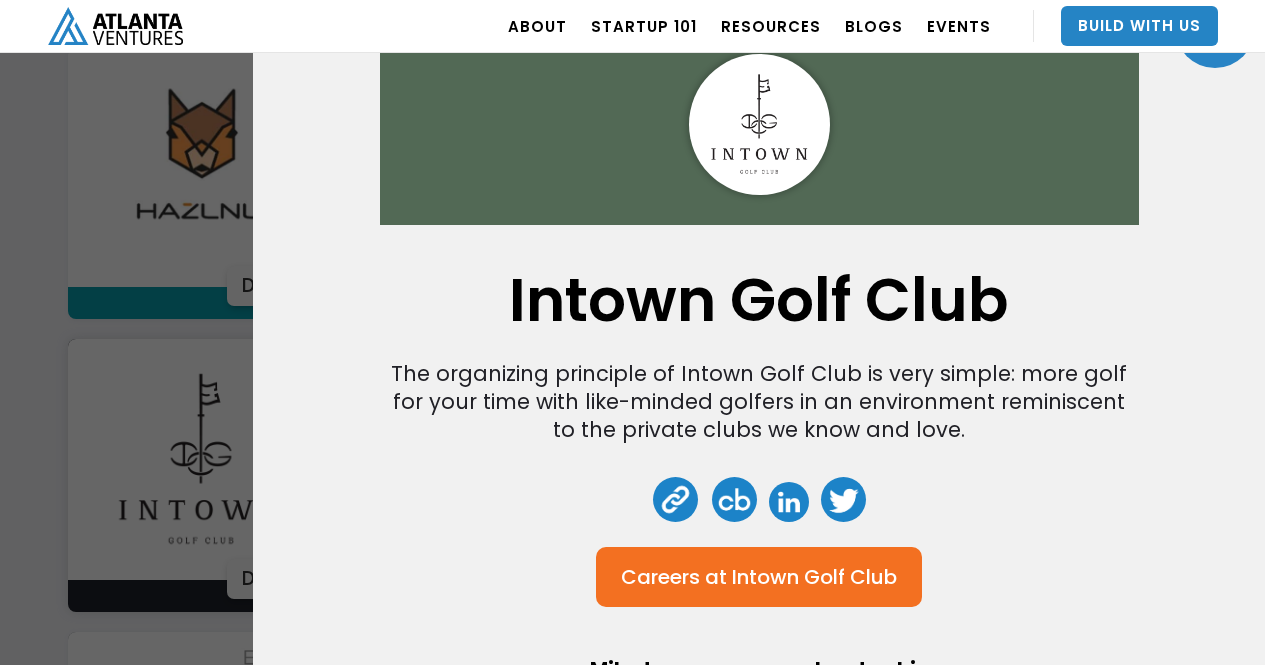 click at bounding box center (1215, 28) 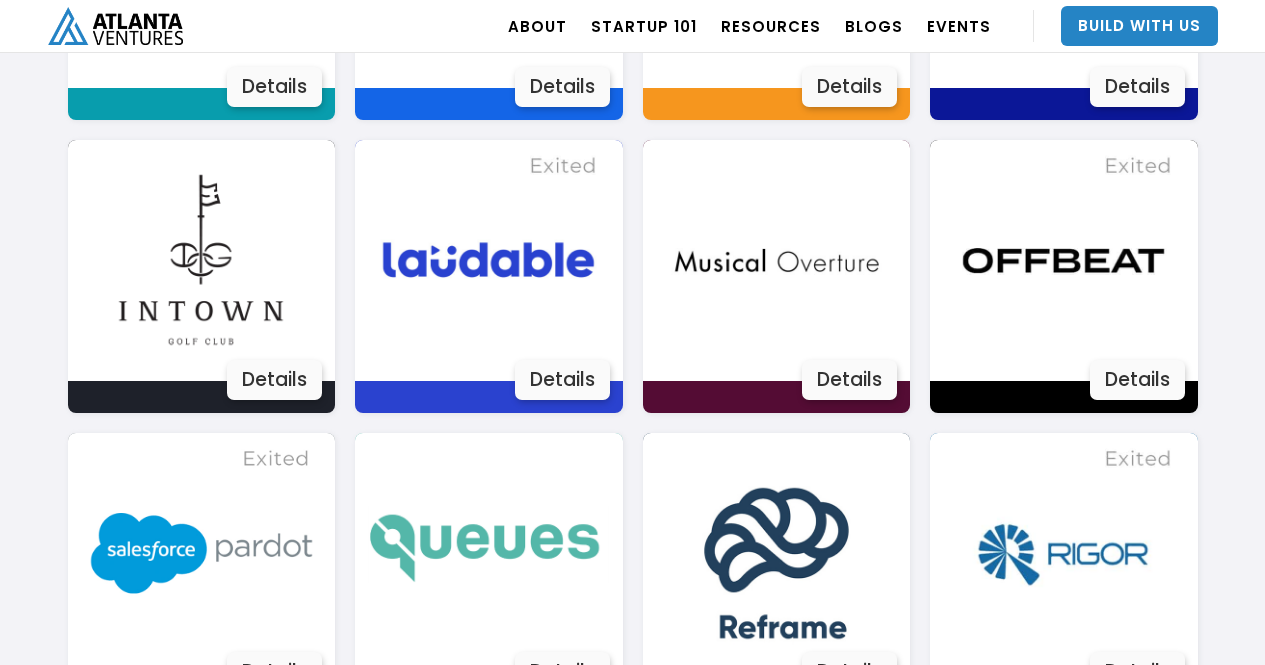 scroll, scrollTop: 2825, scrollLeft: 0, axis: vertical 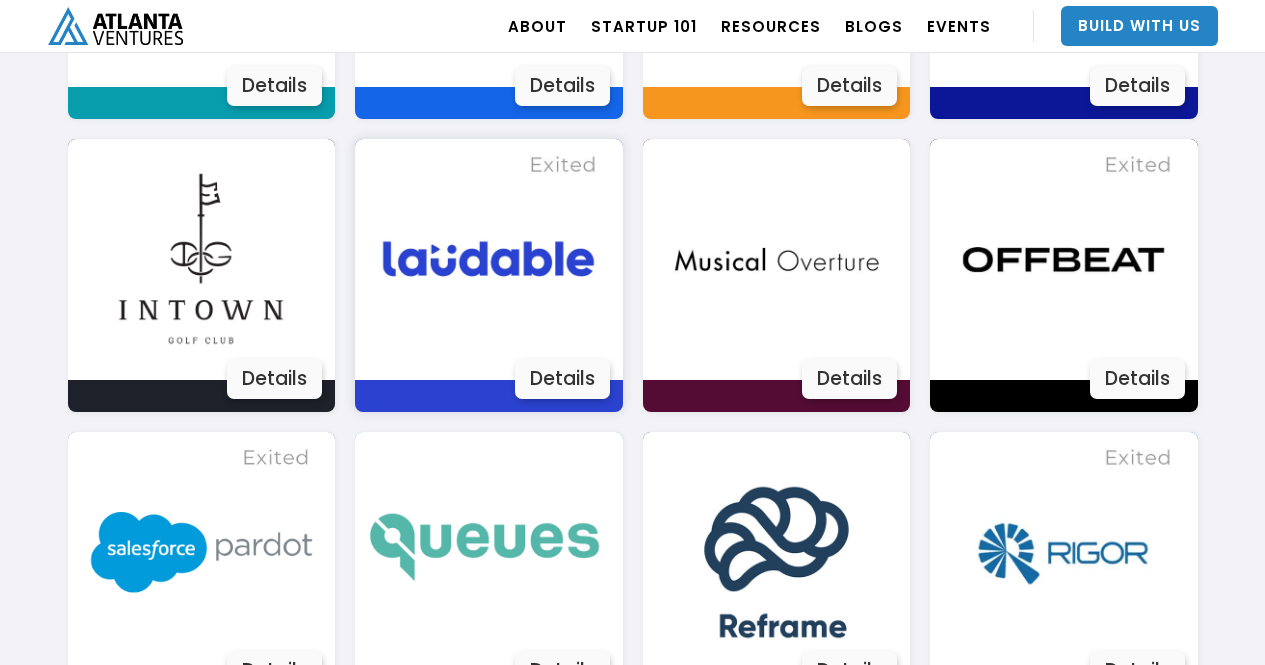click on "Details" at bounding box center [562, 379] 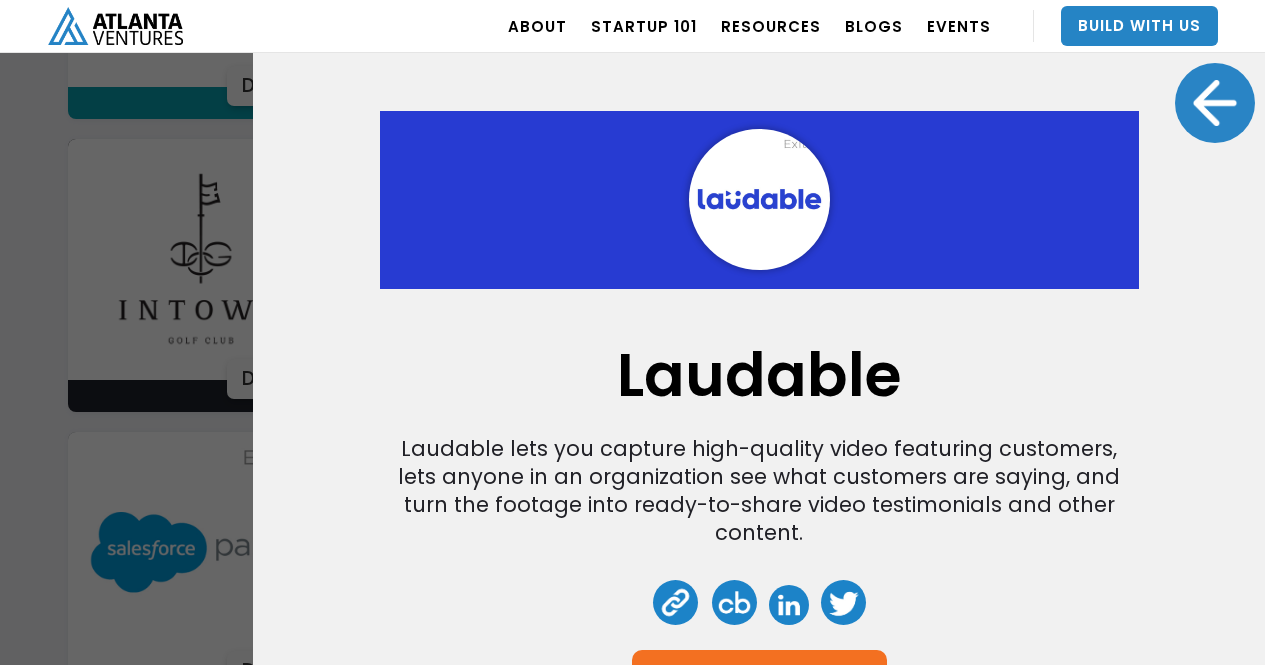 click at bounding box center [1215, 103] 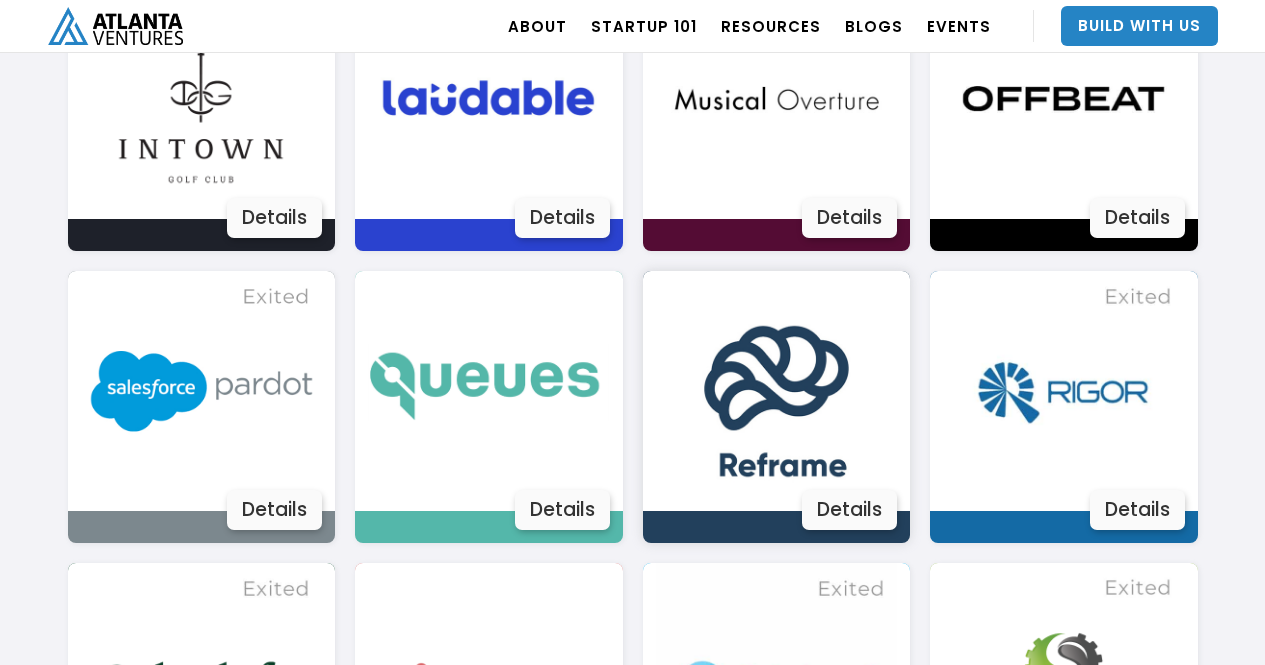 scroll, scrollTop: 2987, scrollLeft: 0, axis: vertical 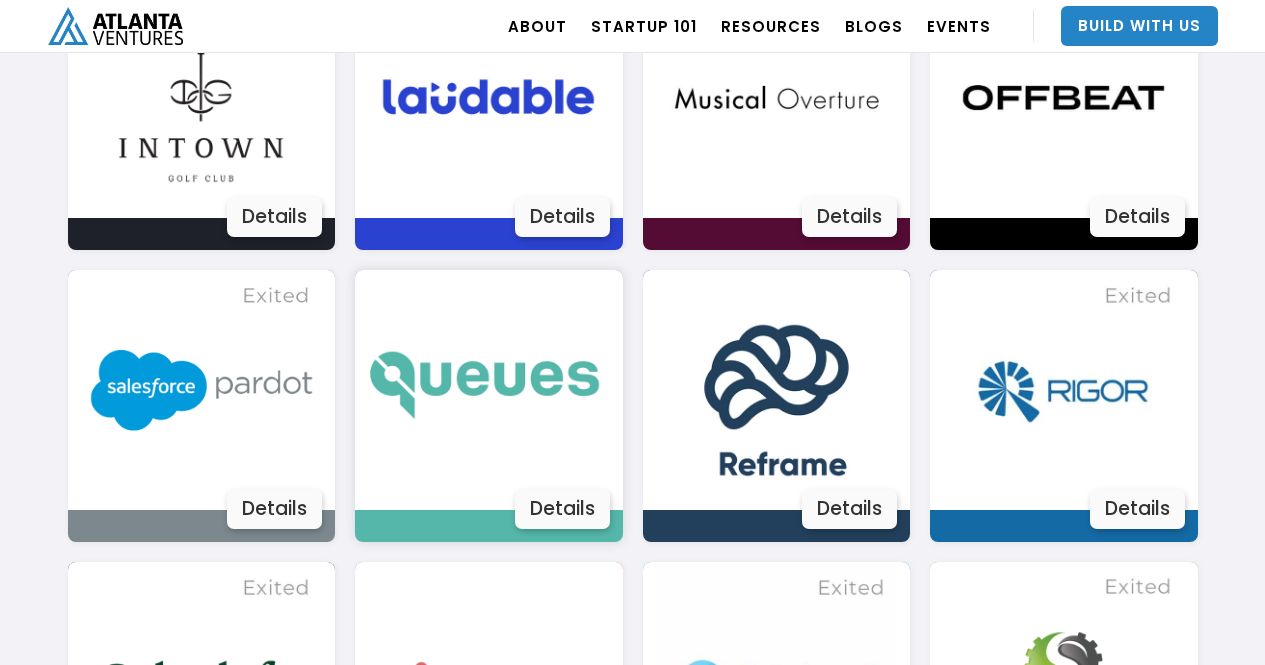 click on "Details" at bounding box center [562, 509] 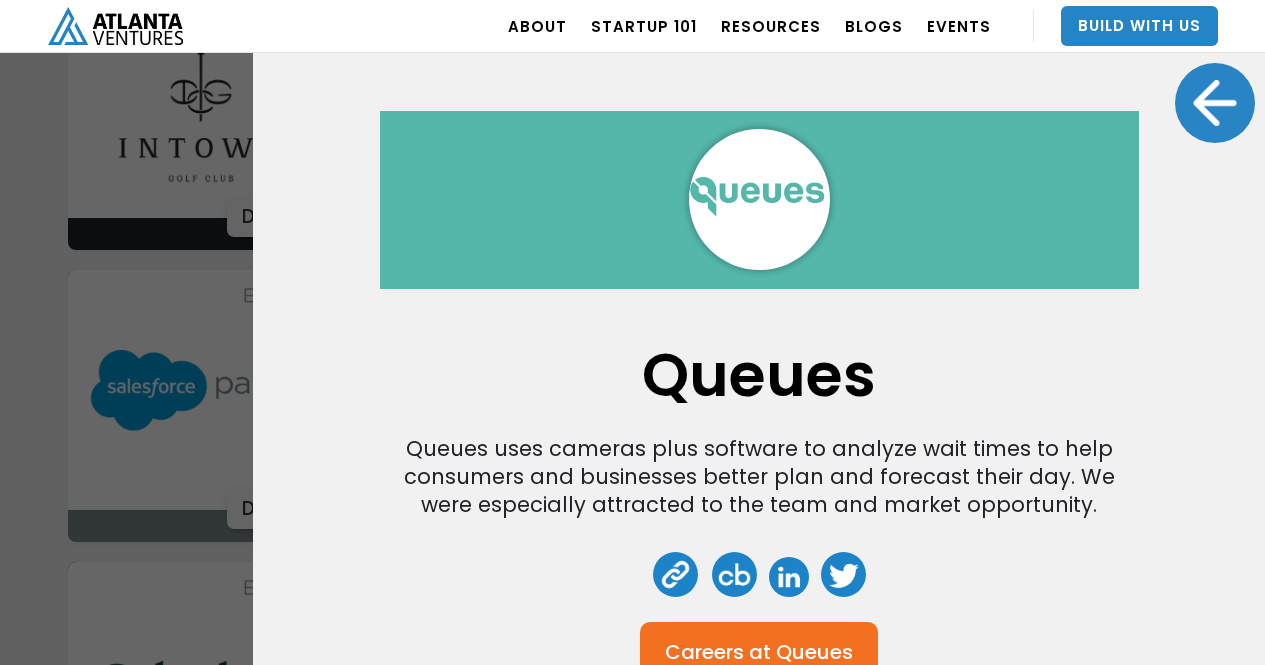 click at bounding box center [1215, 103] 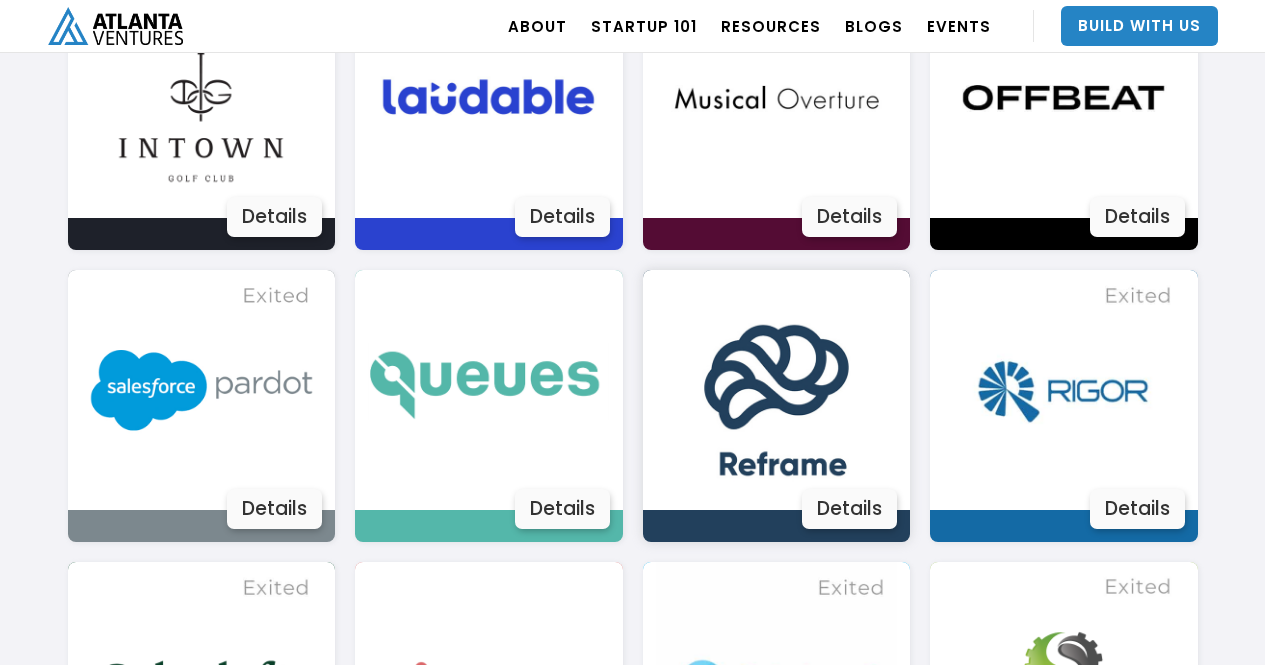 click on "Details" at bounding box center (849, 509) 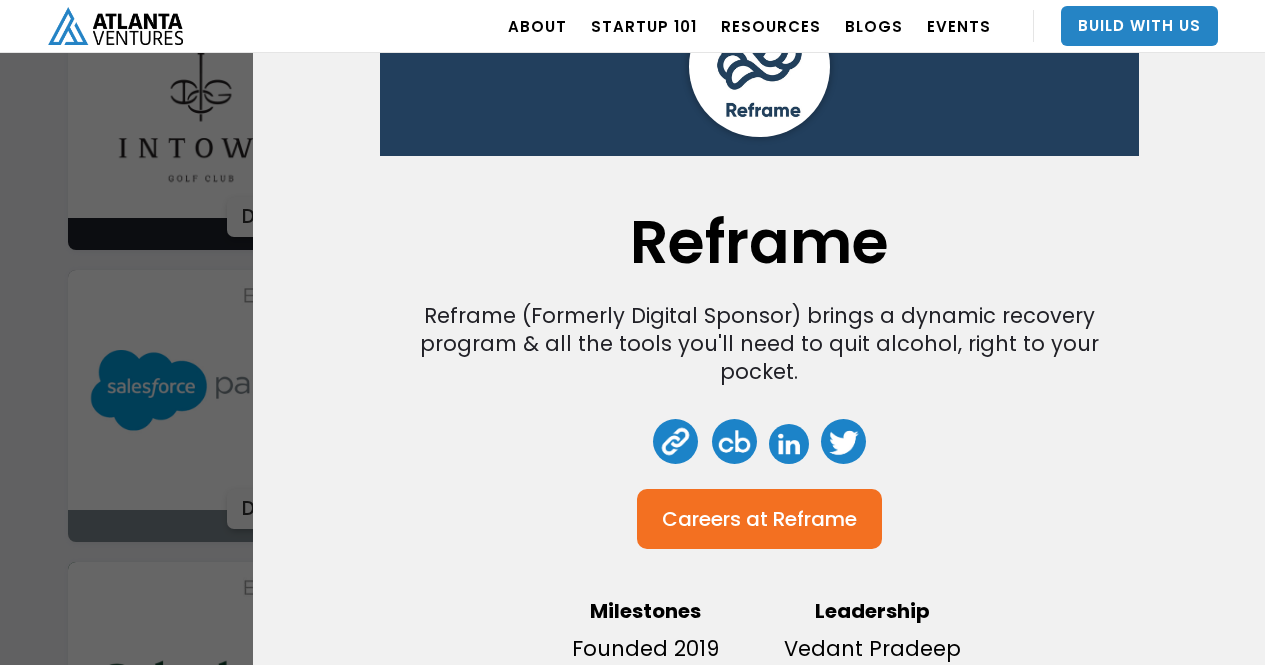 scroll, scrollTop: 0, scrollLeft: 0, axis: both 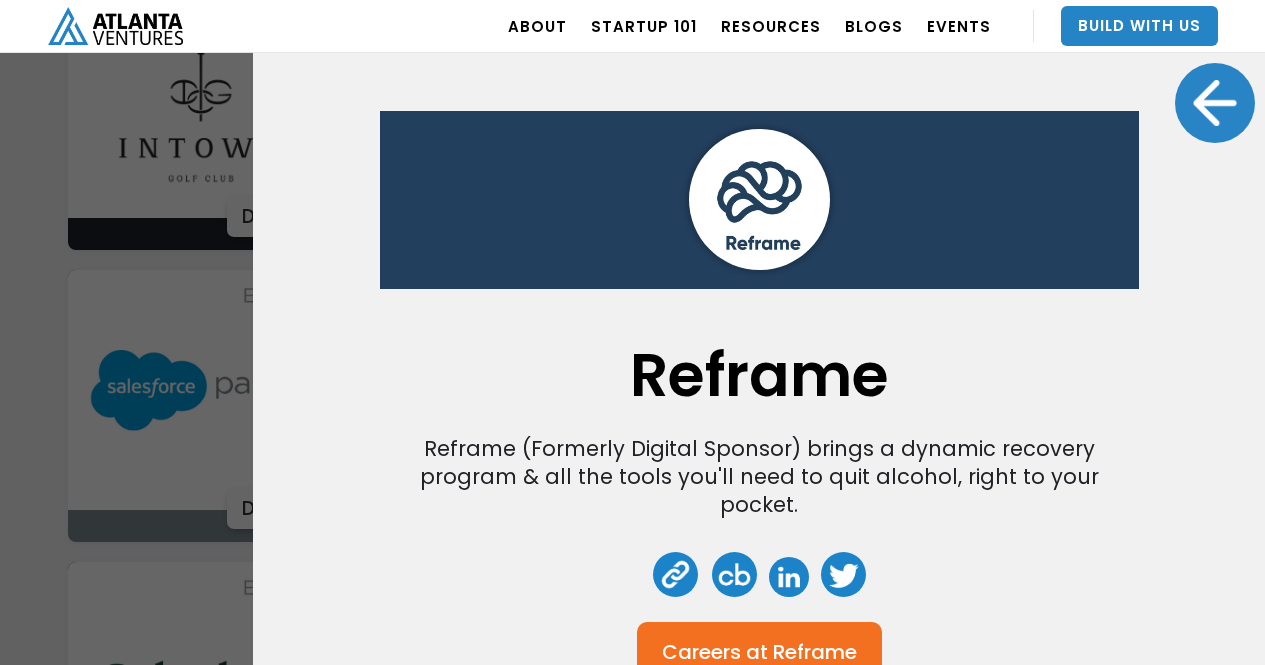 click on "Careers at Reframe" at bounding box center [759, 652] 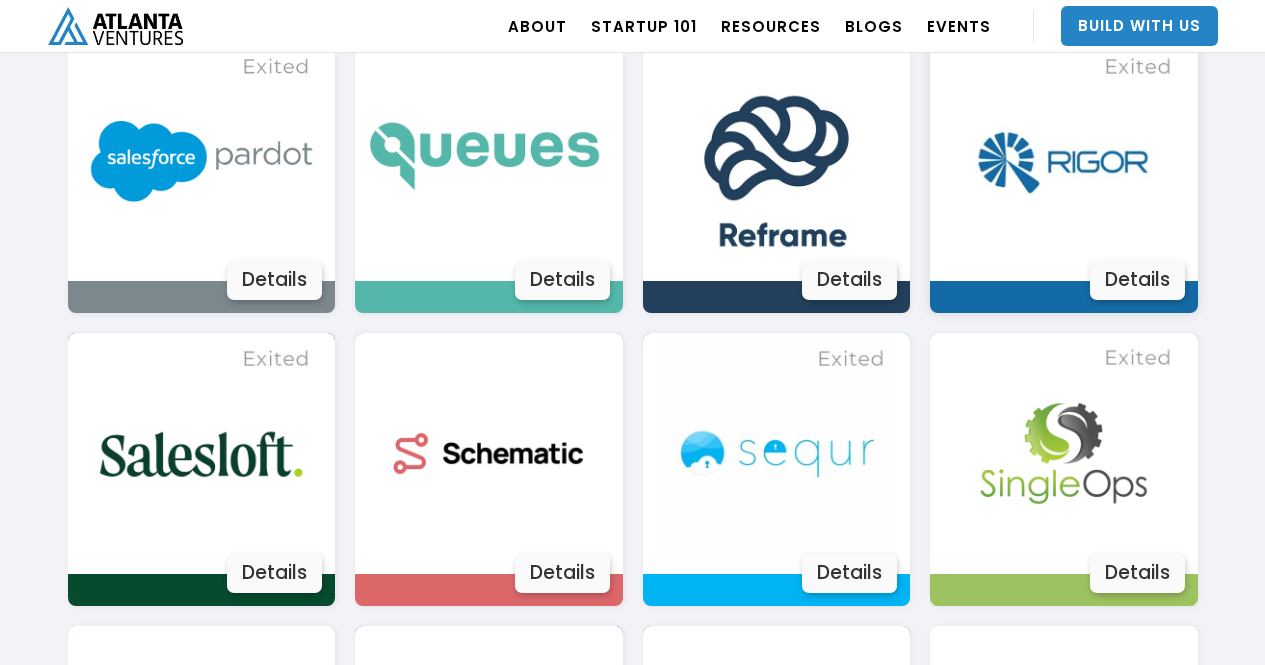 scroll, scrollTop: 3238, scrollLeft: 0, axis: vertical 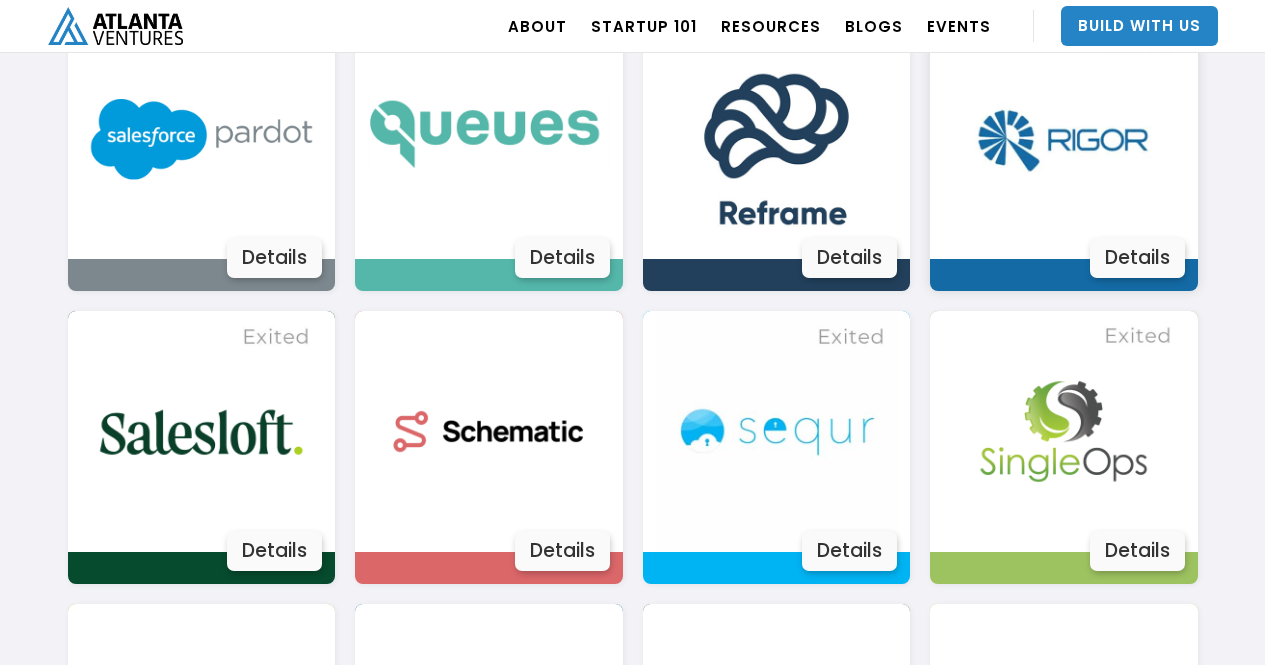 click on "Details" at bounding box center (1137, 258) 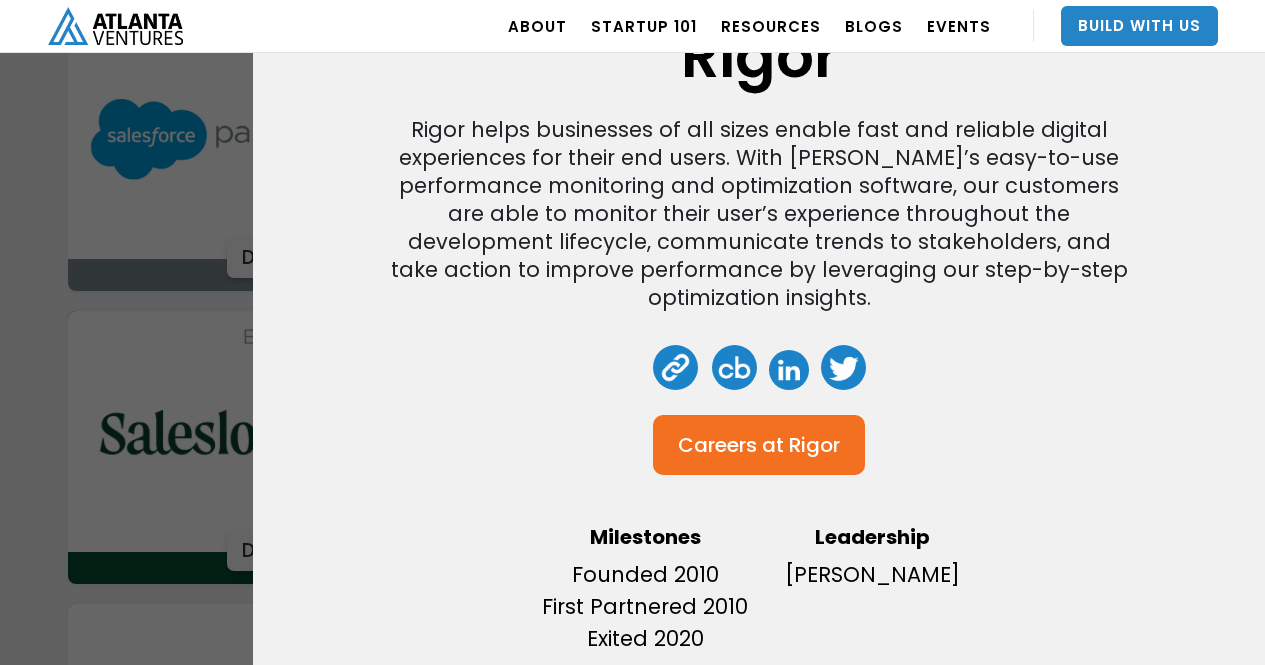 scroll, scrollTop: 0, scrollLeft: 0, axis: both 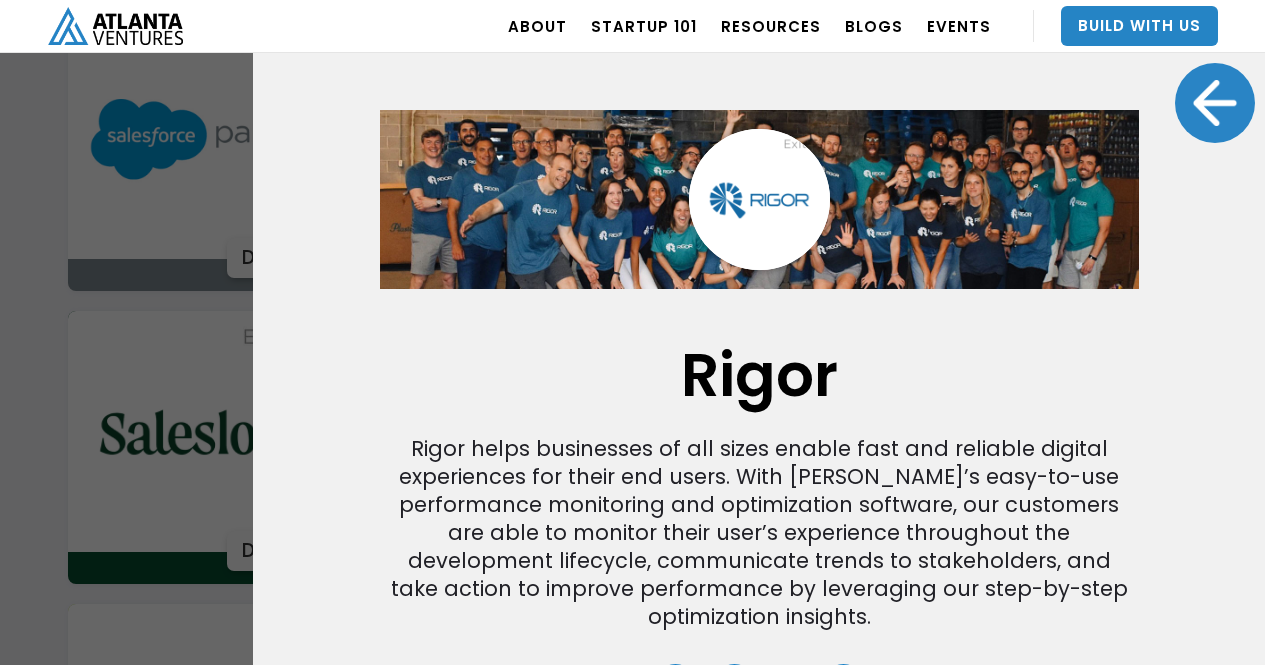 click at bounding box center (1215, 103) 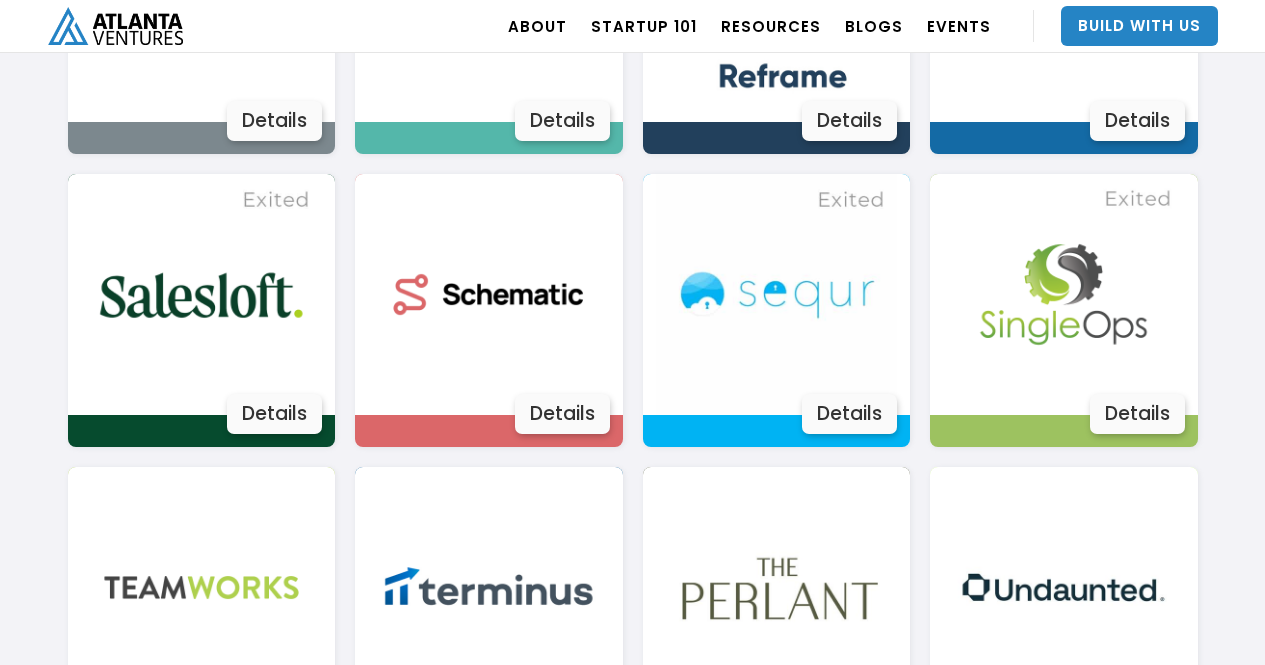 scroll, scrollTop: 3400, scrollLeft: 0, axis: vertical 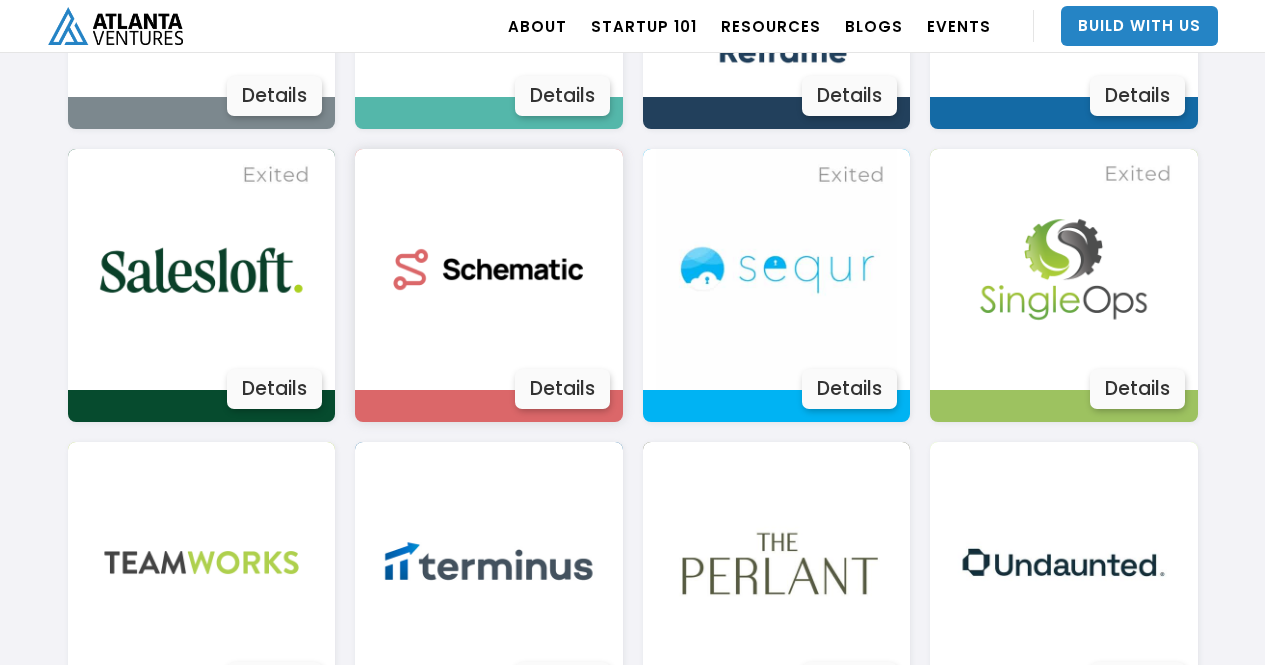 click on "Details" at bounding box center (562, 389) 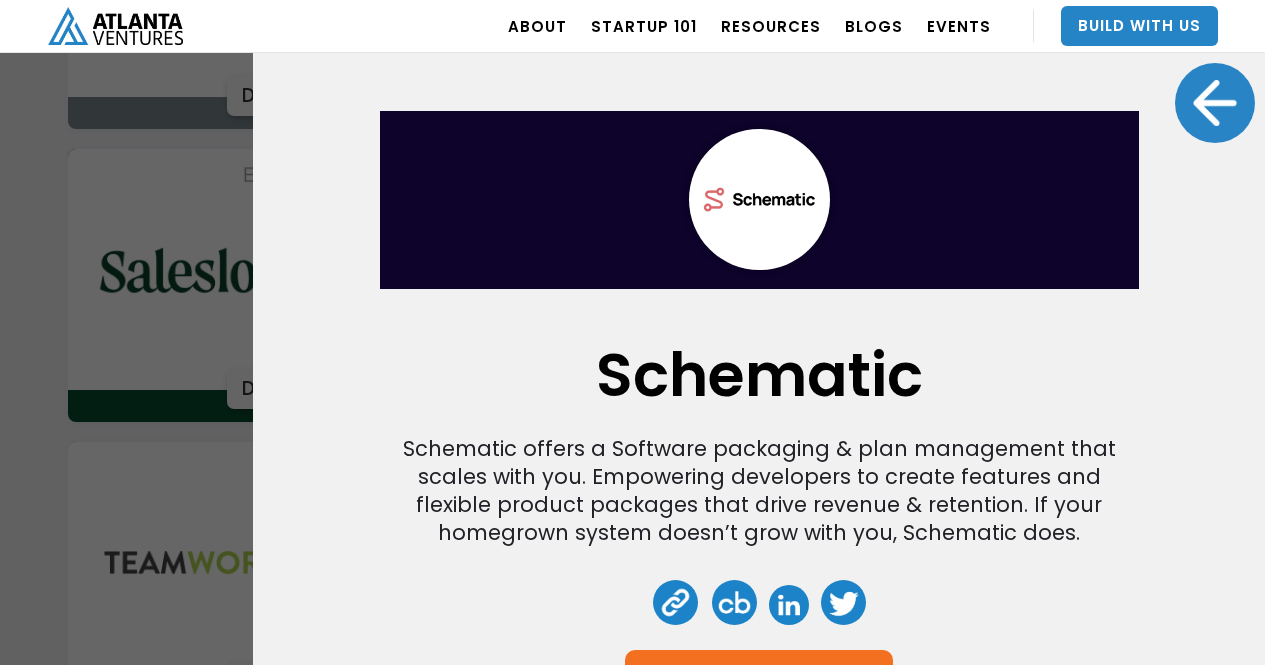 click at bounding box center [1215, 103] 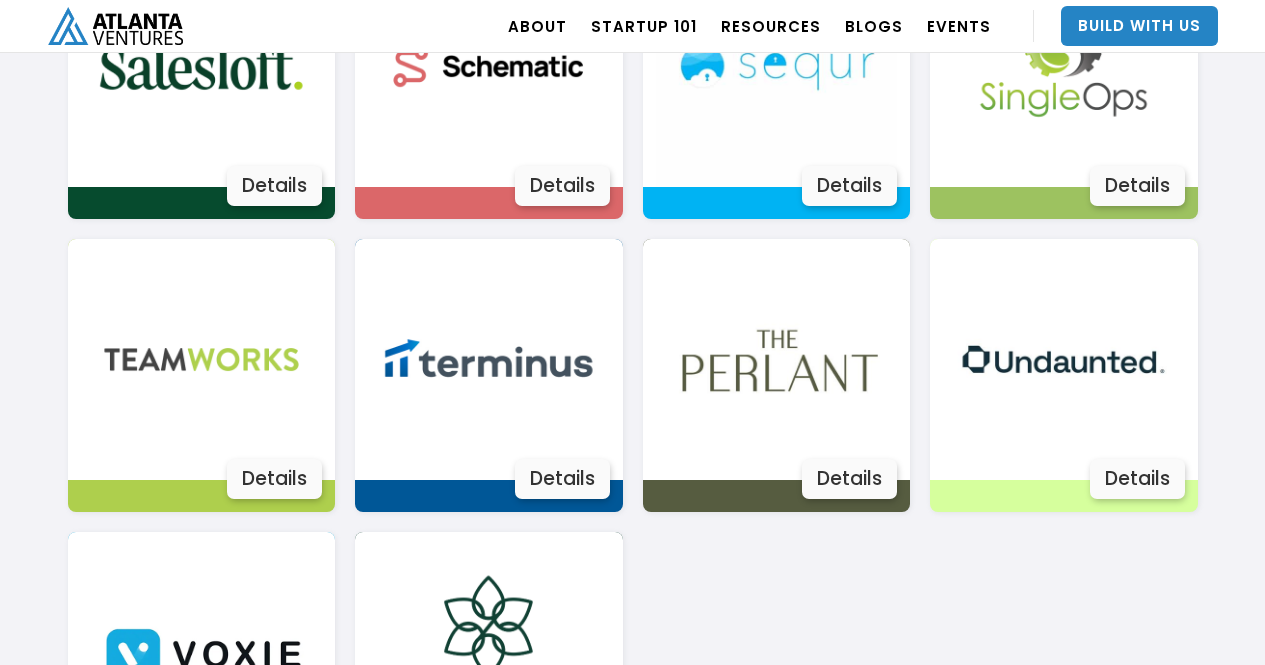 scroll, scrollTop: 3667, scrollLeft: 0, axis: vertical 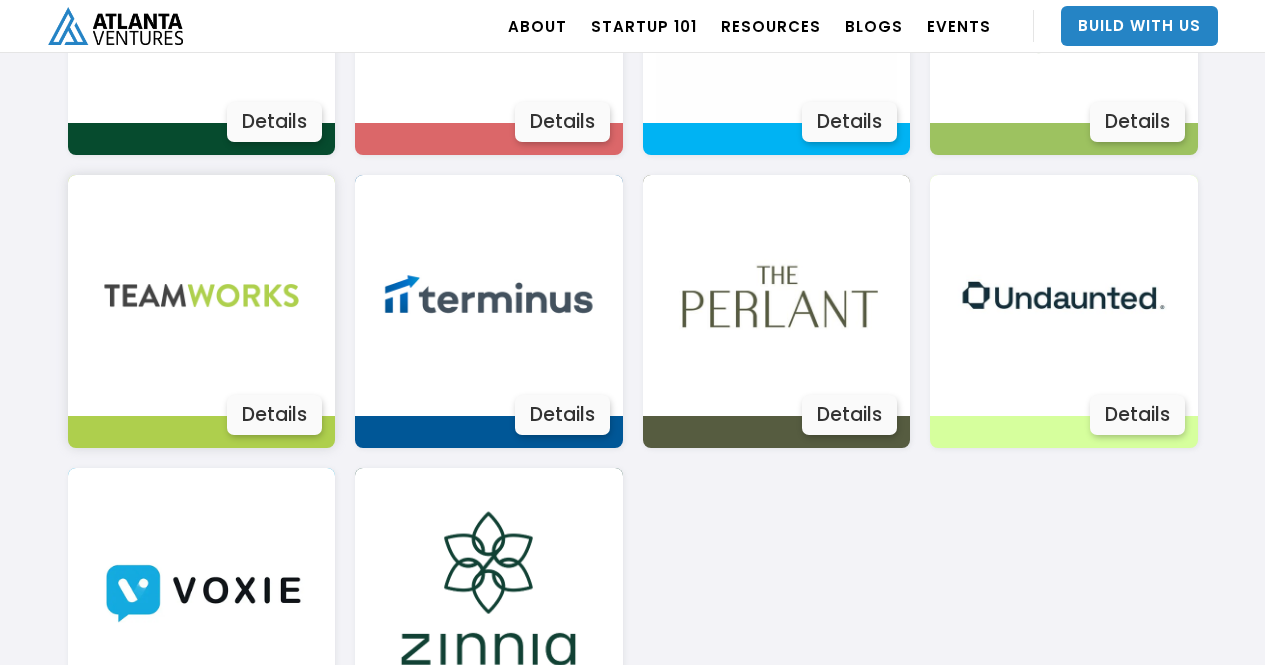click on "Details" at bounding box center (274, 415) 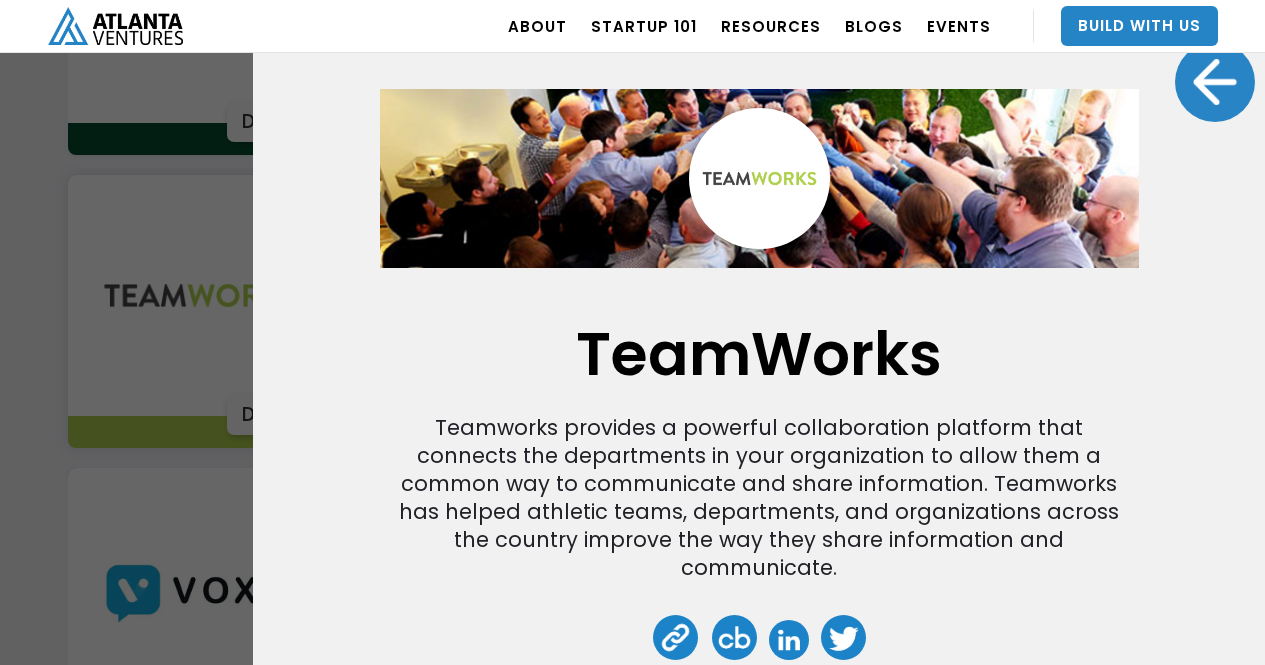 scroll, scrollTop: 22, scrollLeft: 0, axis: vertical 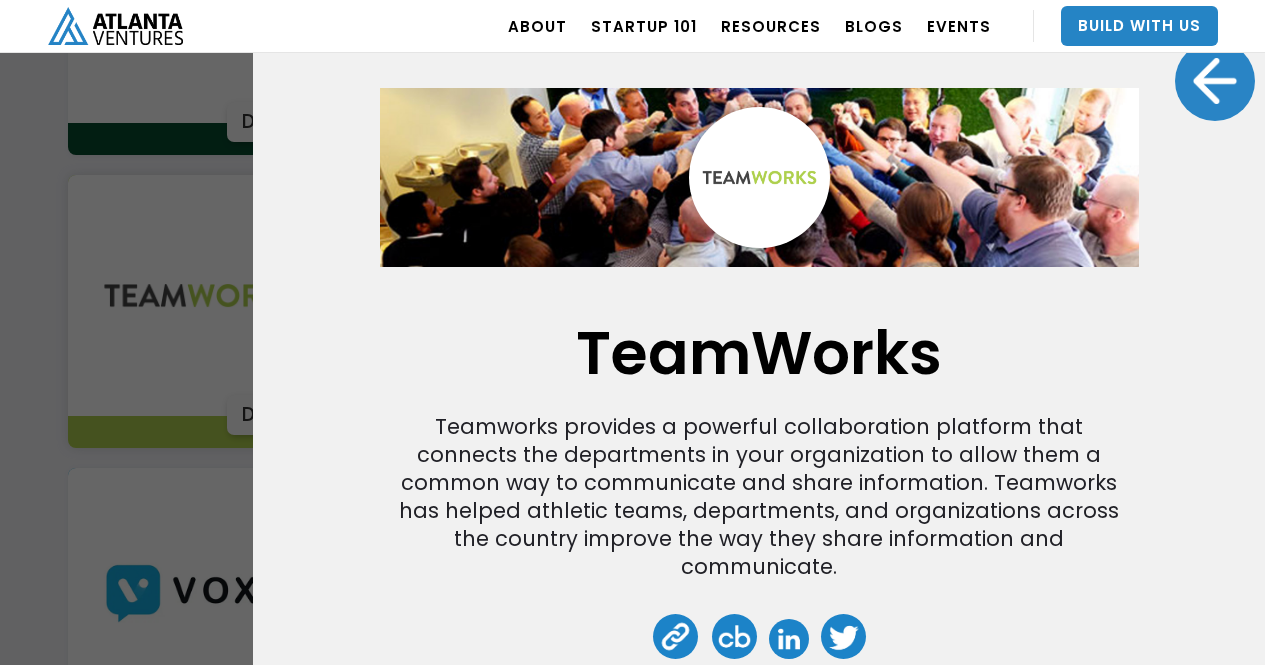 click at bounding box center [1215, 81] 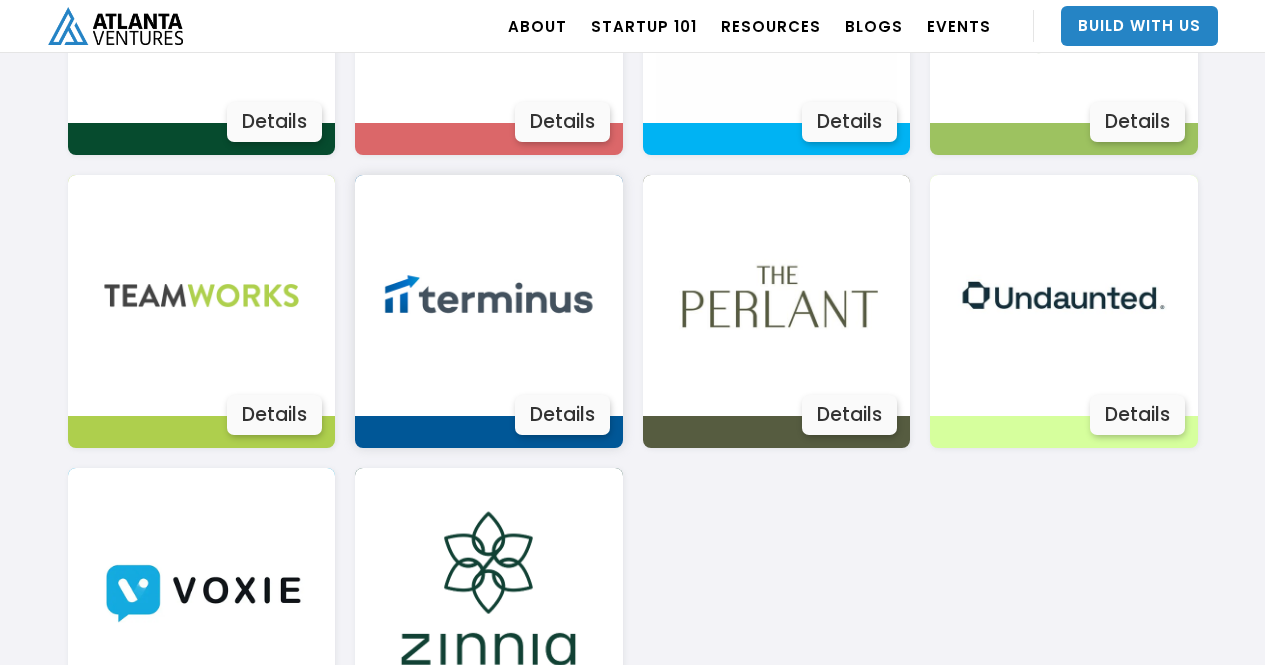 click on "Details" at bounding box center (562, 415) 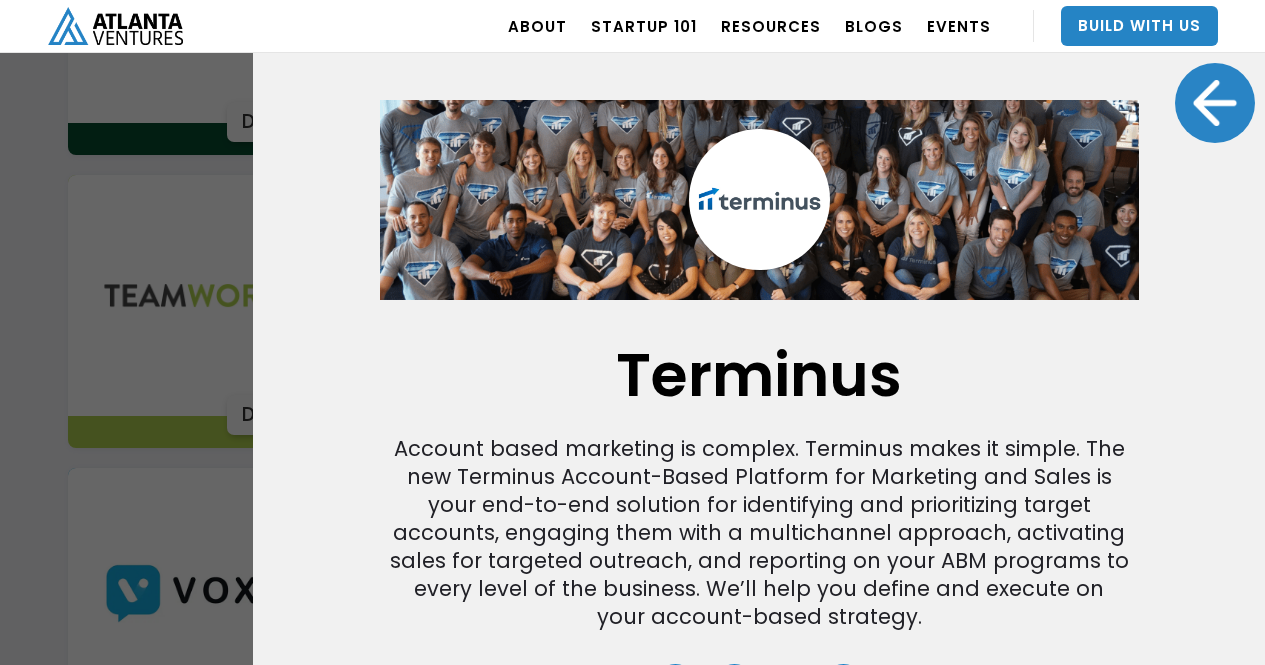 scroll, scrollTop: 1, scrollLeft: 0, axis: vertical 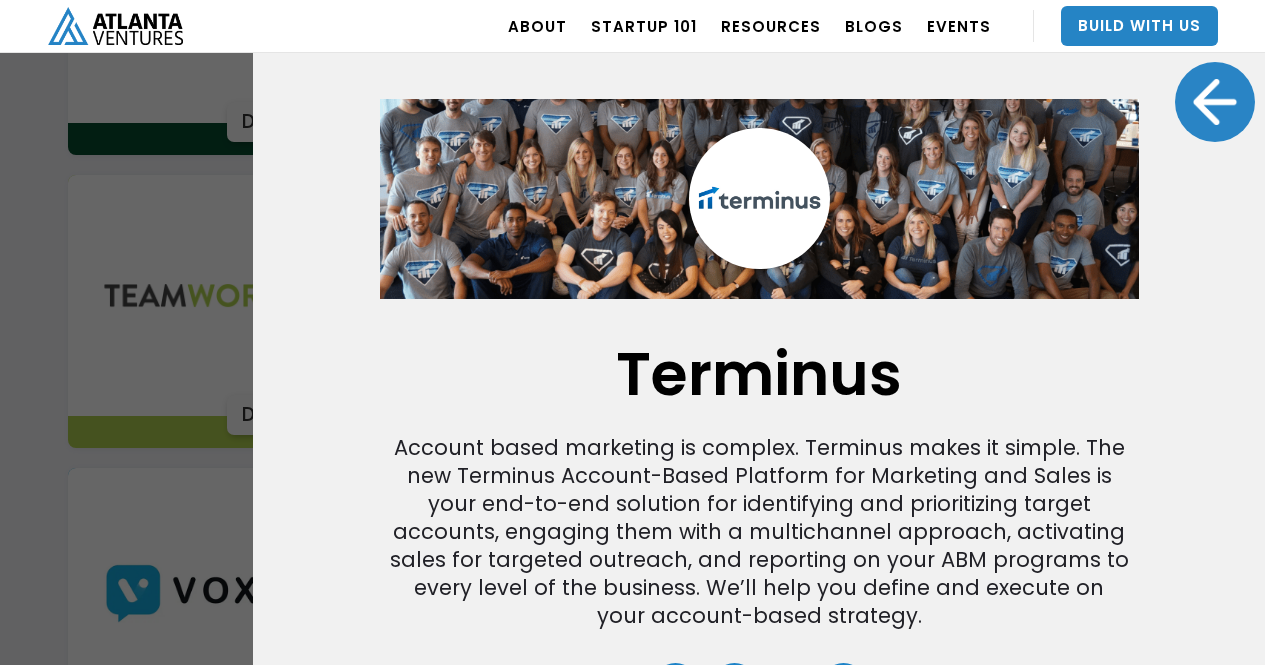click at bounding box center (1215, 102) 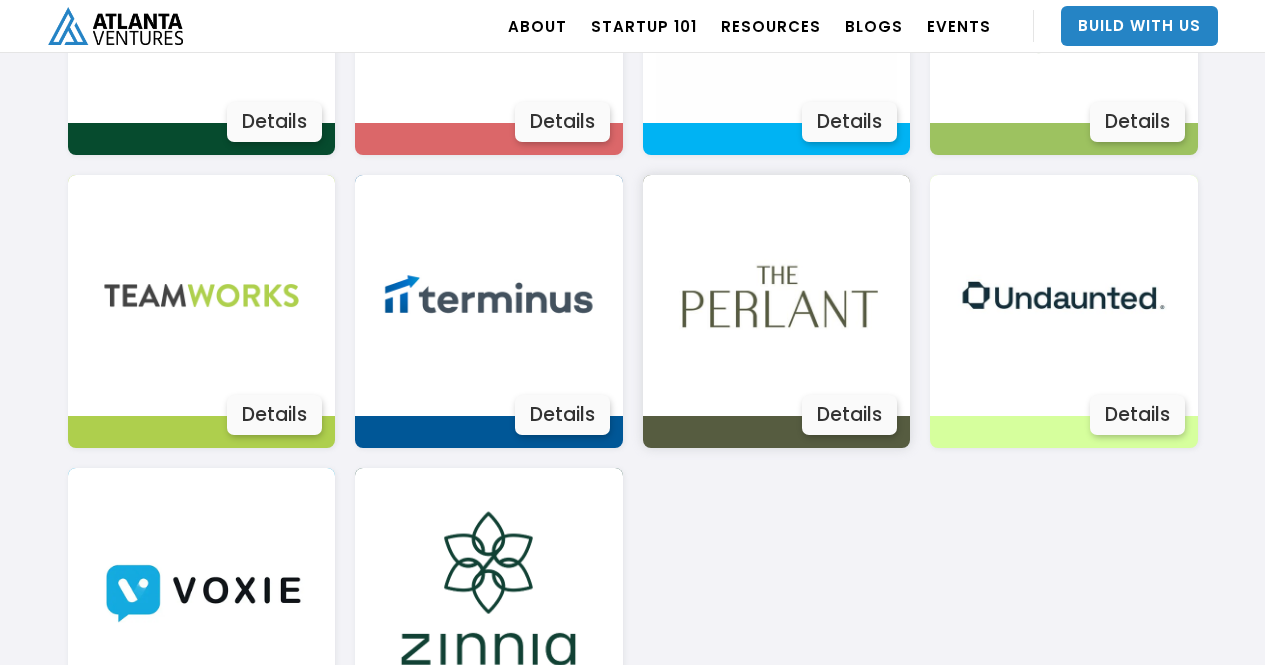click on "Details" at bounding box center [849, 415] 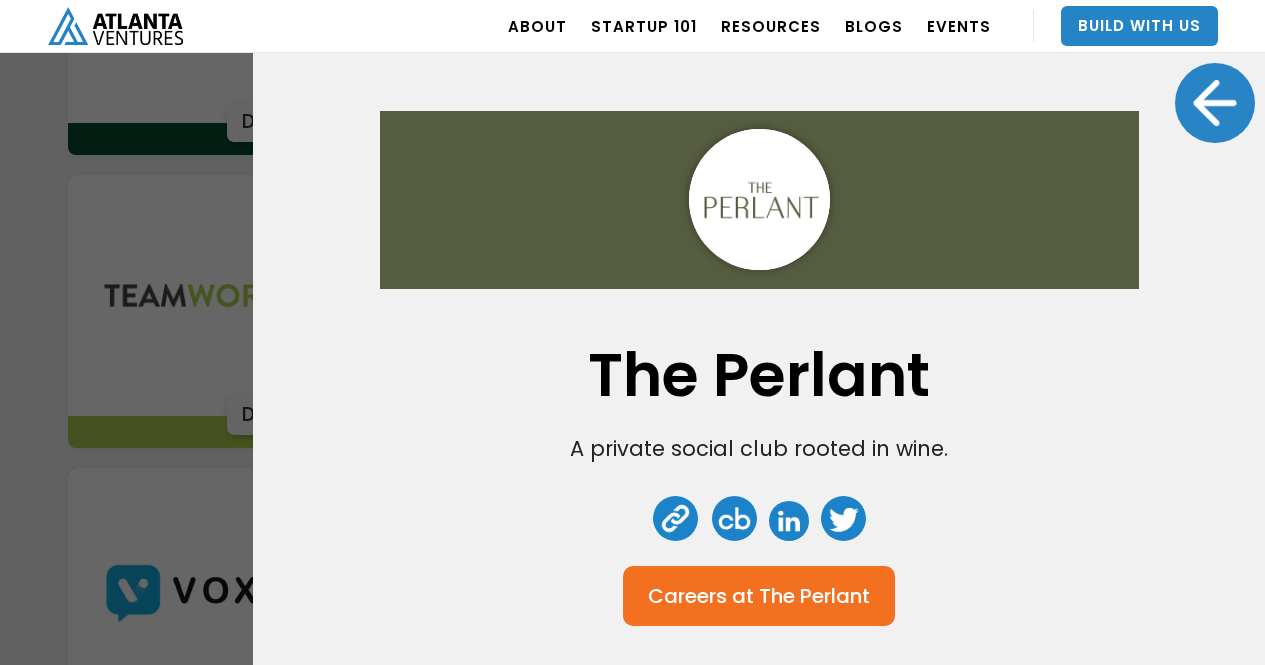 click at bounding box center [1215, 103] 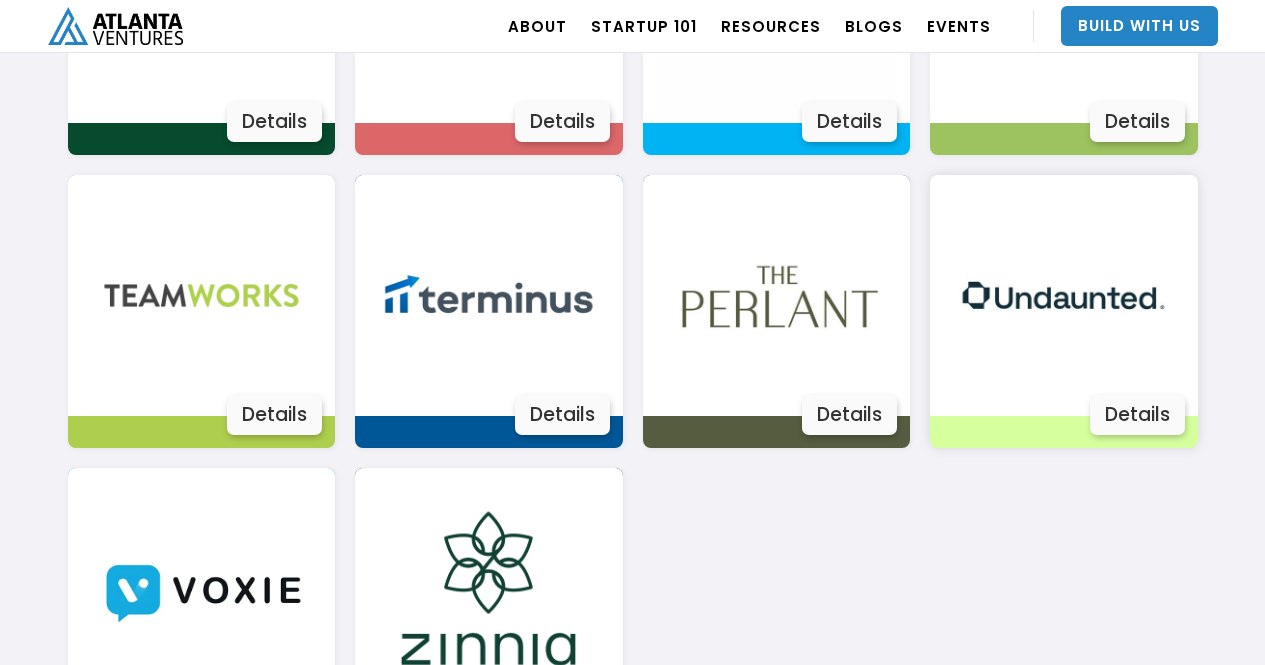 scroll, scrollTop: 3725, scrollLeft: 0, axis: vertical 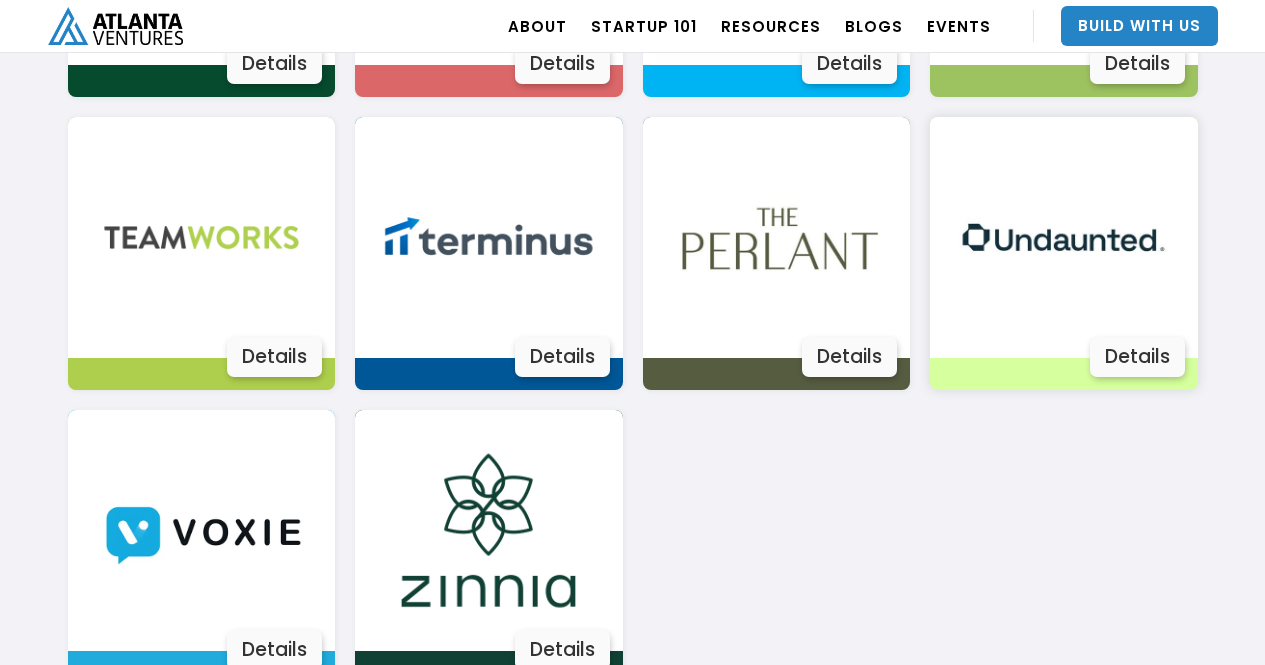 click on "Details" at bounding box center (1137, 357) 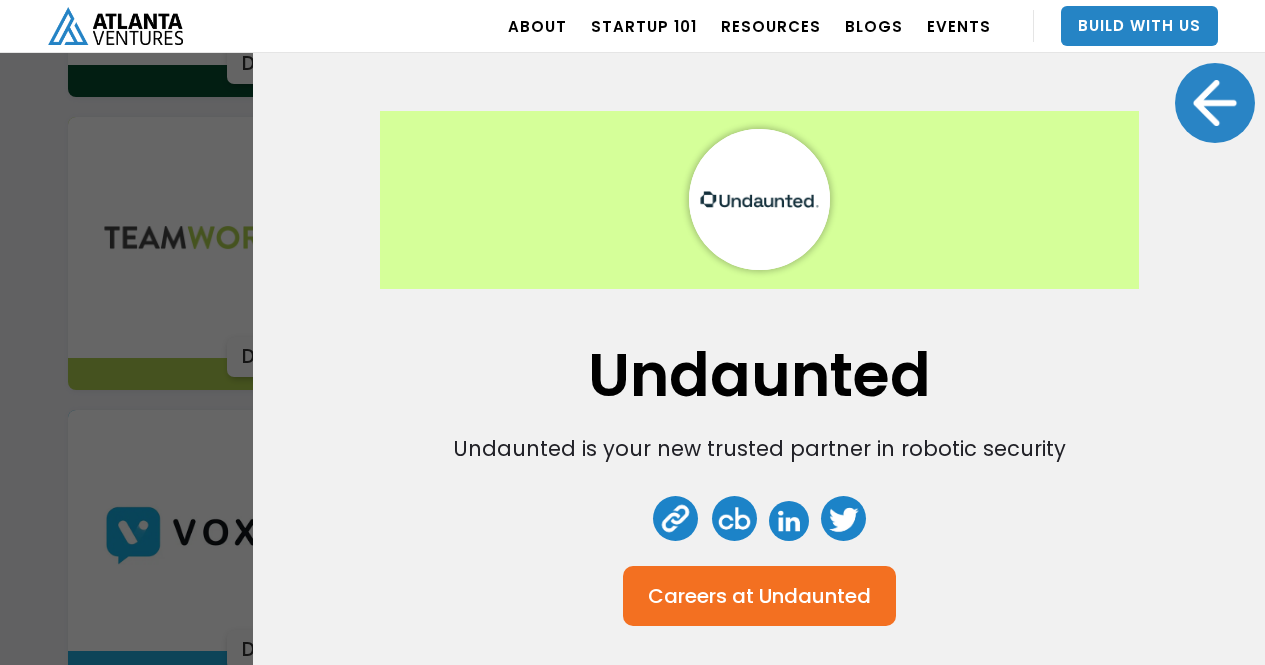 click at bounding box center [1215, 103] 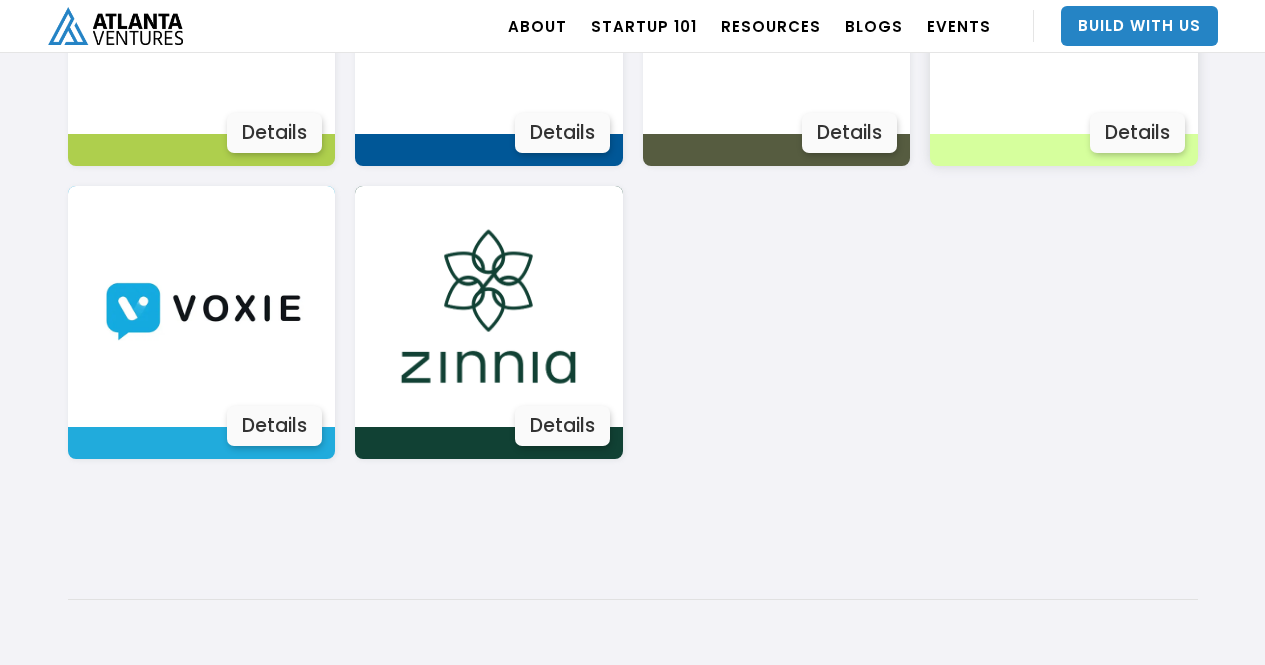 scroll, scrollTop: 3961, scrollLeft: 0, axis: vertical 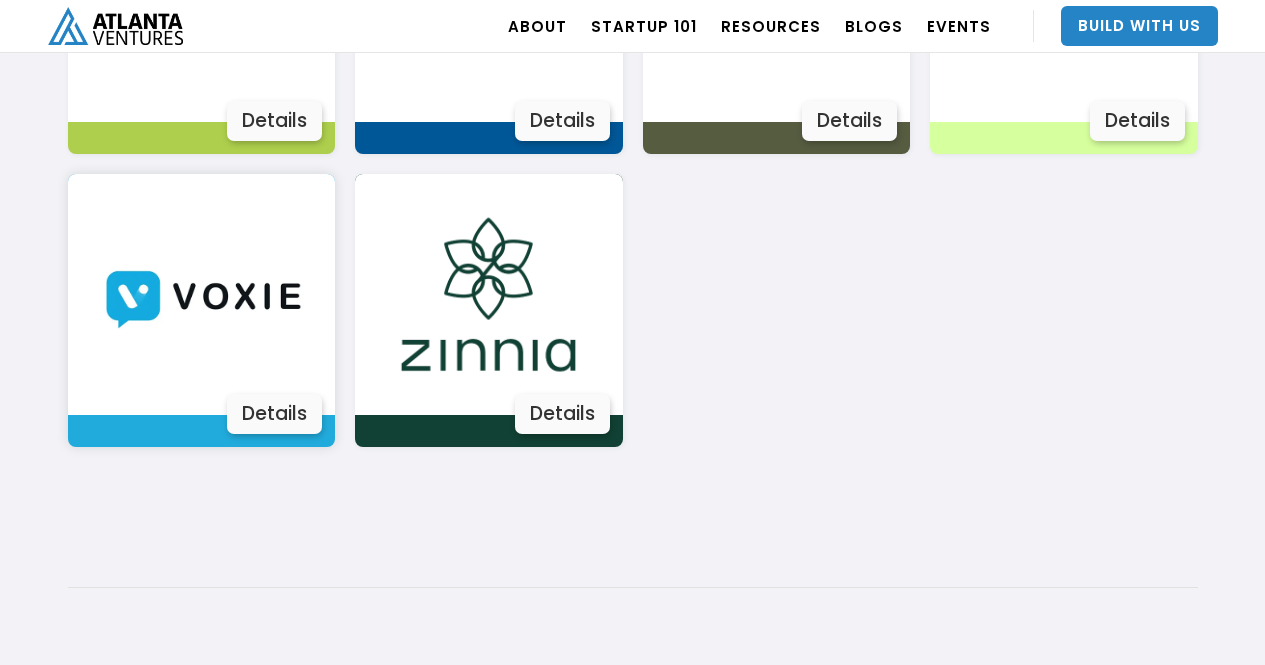 click on "Details" at bounding box center (274, 414) 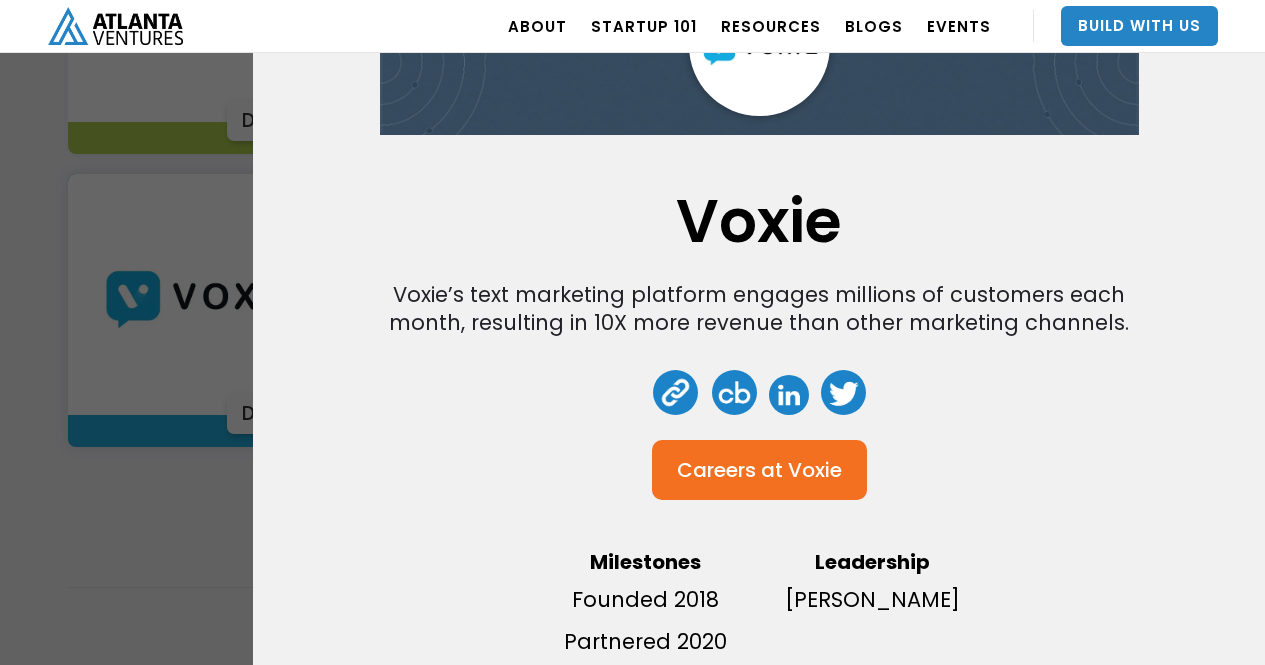 scroll, scrollTop: 214, scrollLeft: 0, axis: vertical 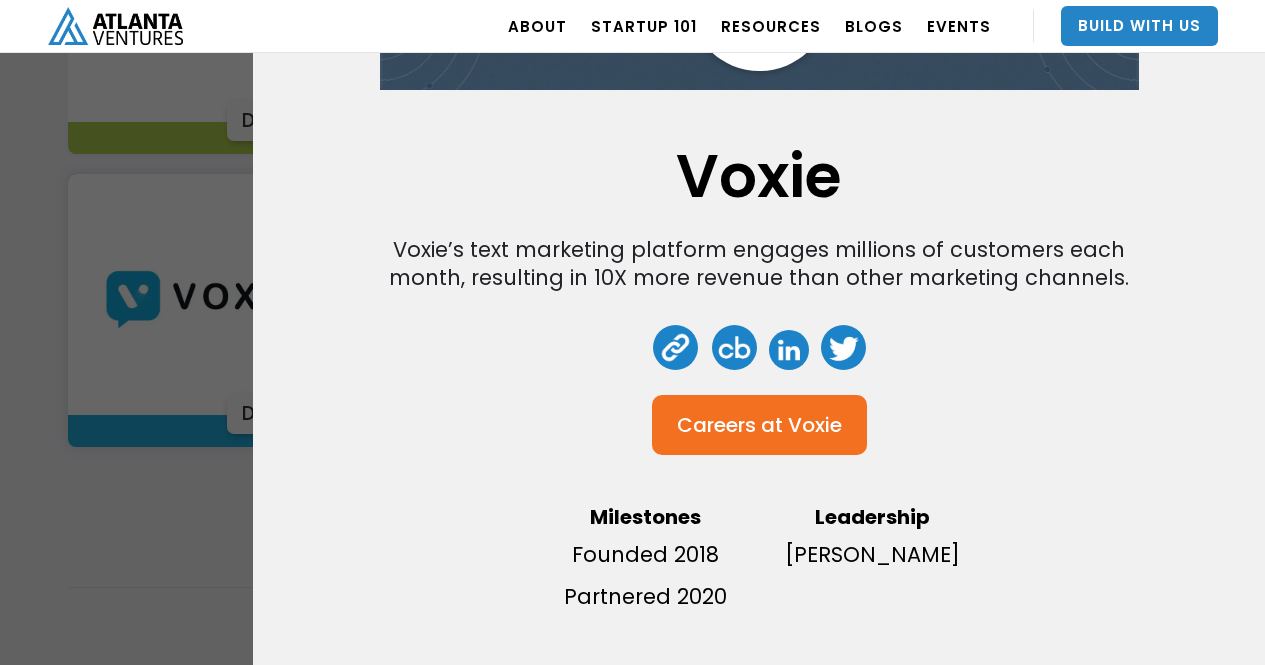 click on "Careers at" at bounding box center [730, 425] 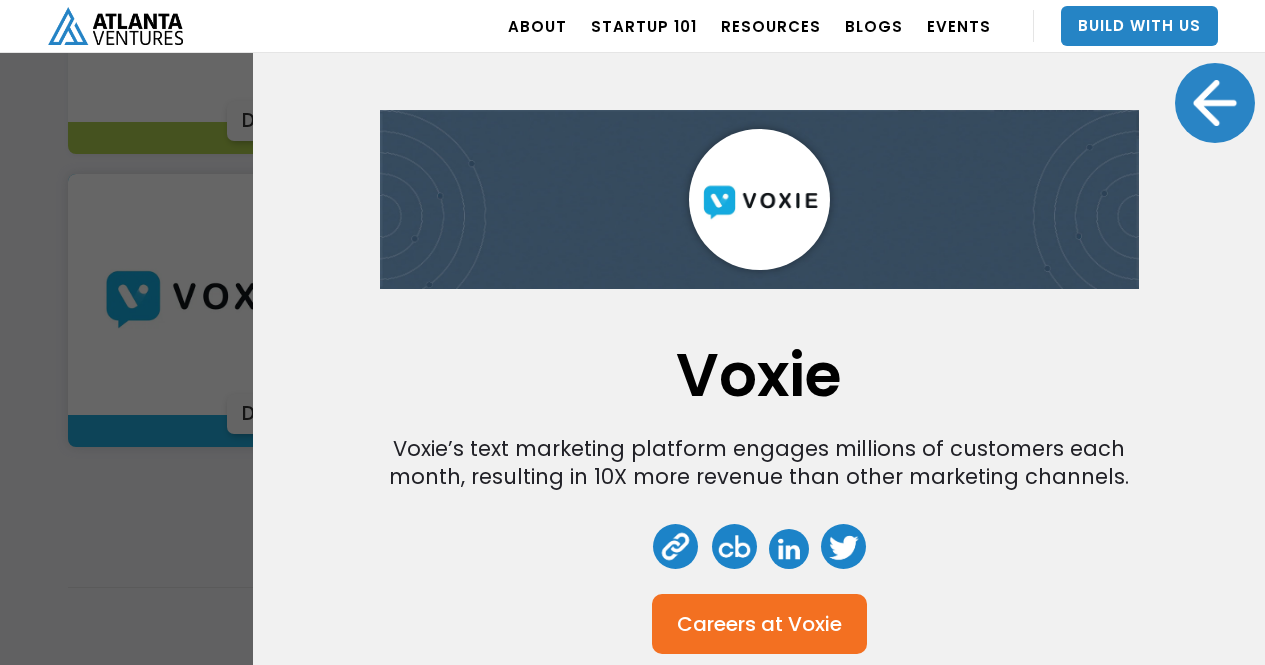 click at bounding box center (1215, 103) 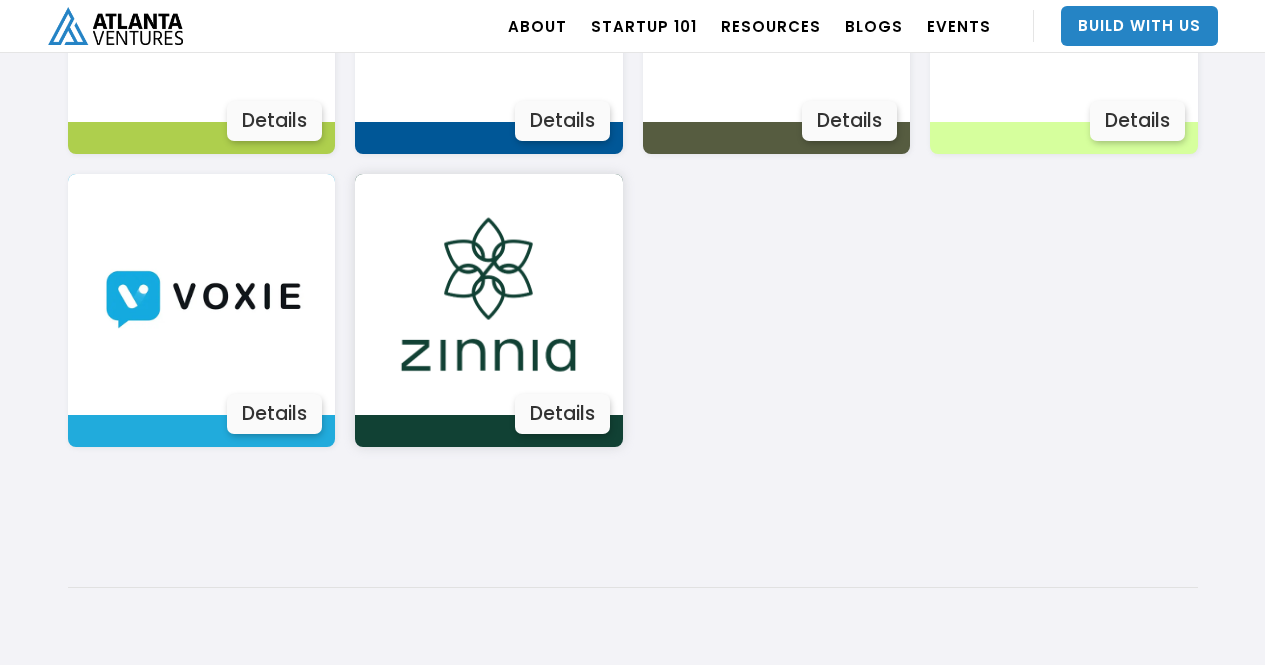 click on "Details" at bounding box center (562, 414) 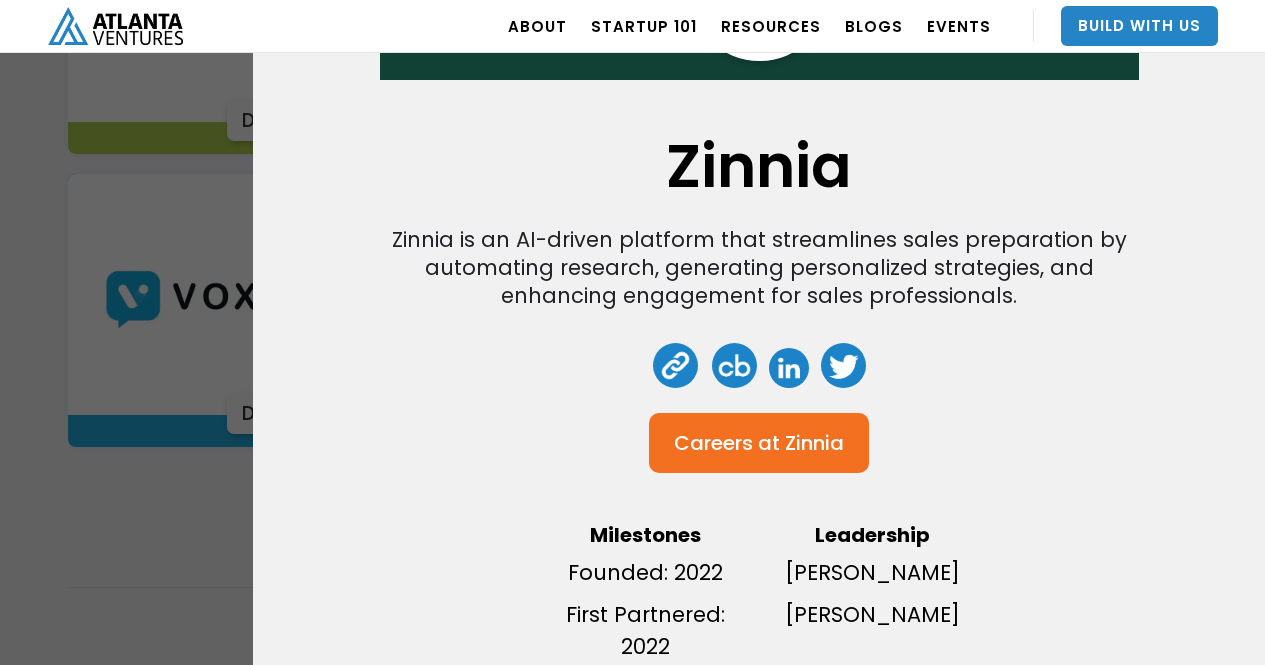 scroll, scrollTop: 269, scrollLeft: 0, axis: vertical 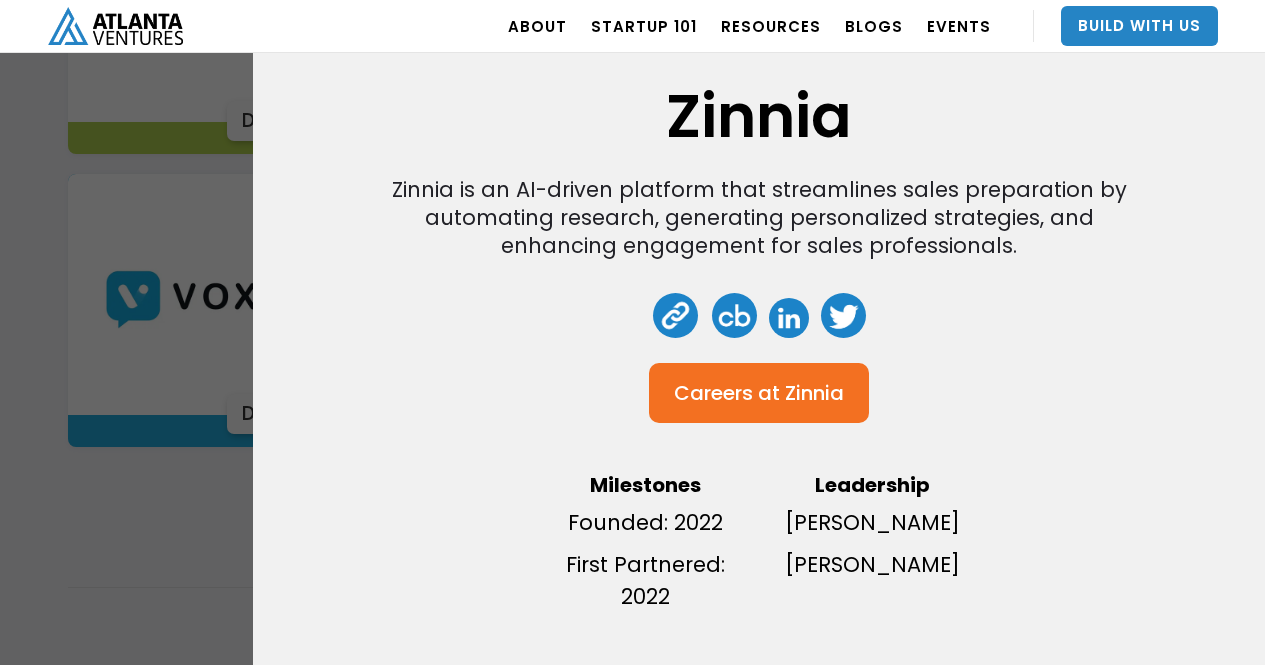 click on "Careers at" at bounding box center (727, 393) 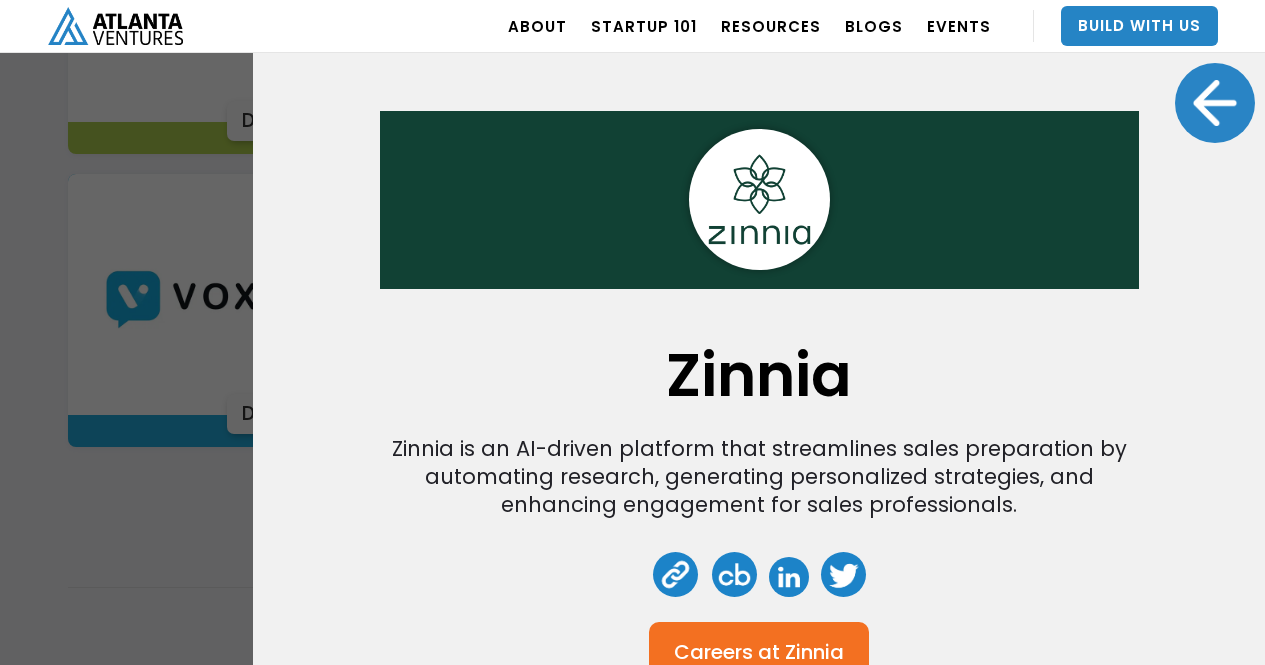 click at bounding box center [1215, 103] 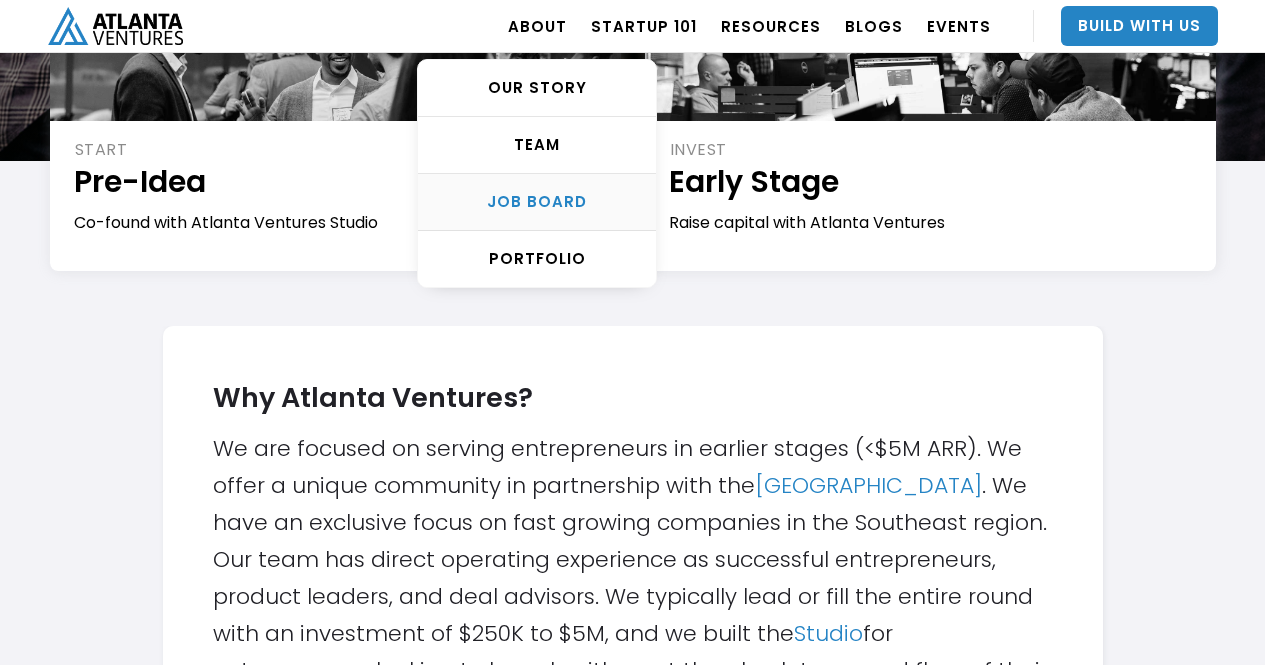 scroll, scrollTop: 411, scrollLeft: 0, axis: vertical 